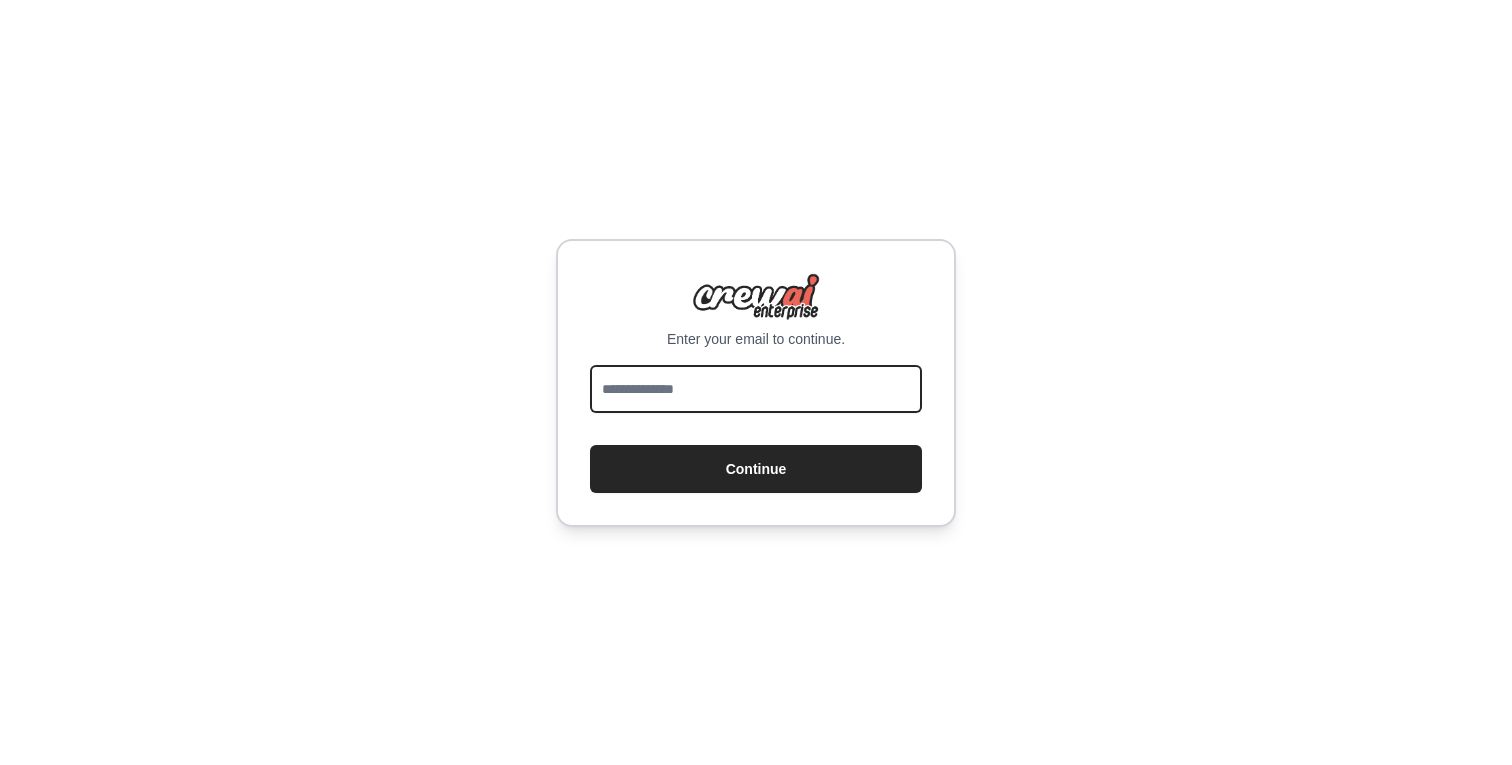 scroll, scrollTop: 0, scrollLeft: 0, axis: both 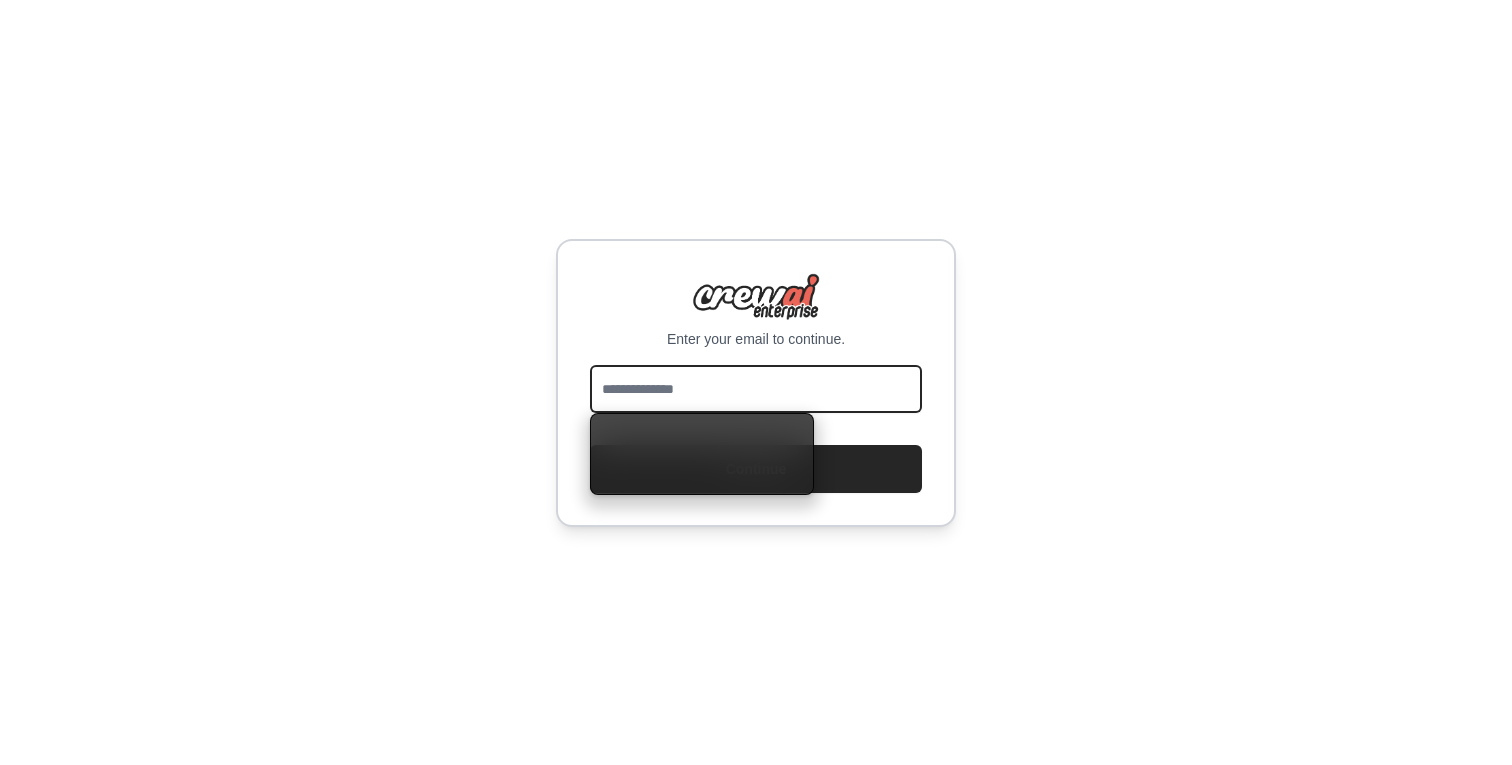 click at bounding box center [756, 389] 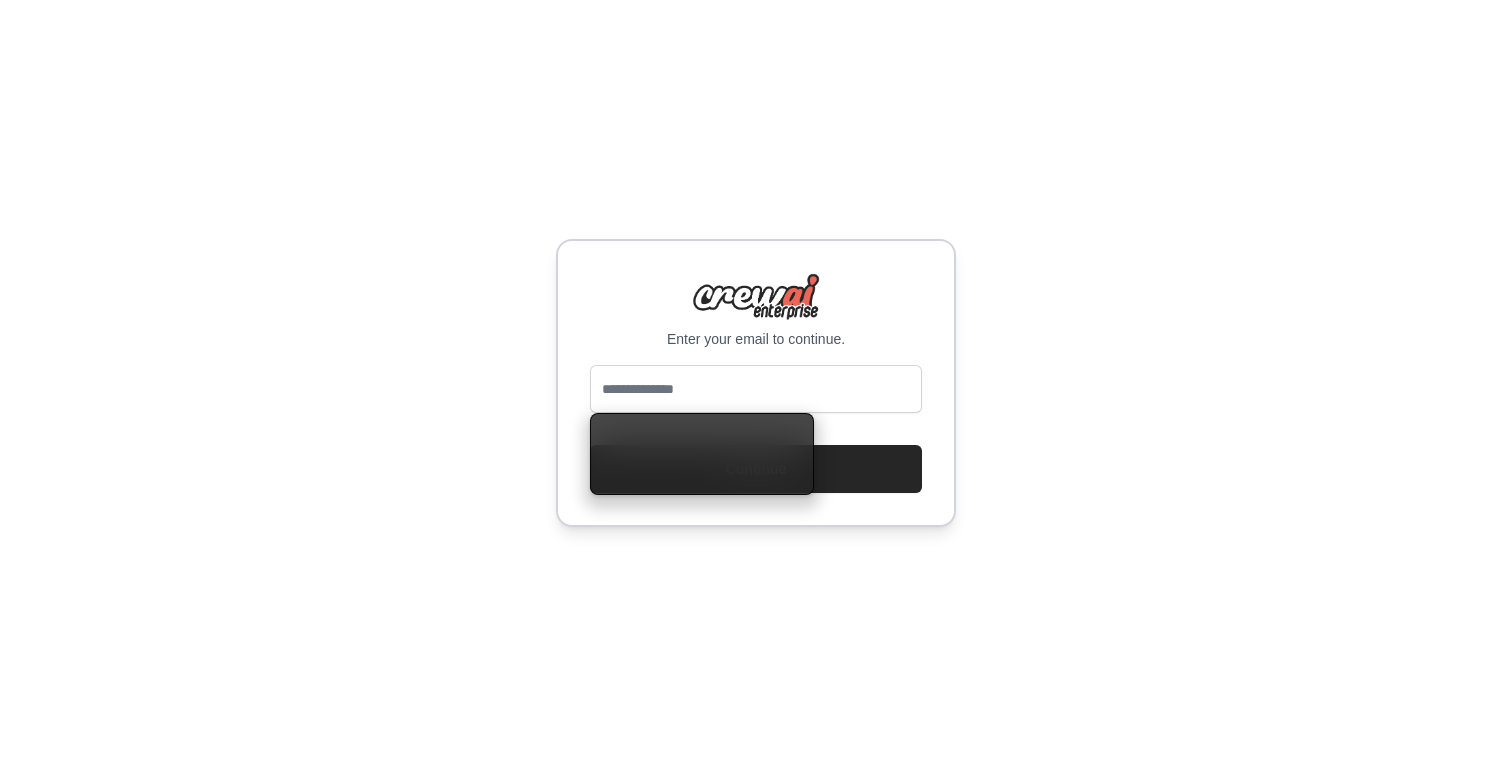 click on "Enter your email to continue.
Continue" at bounding box center [756, 382] 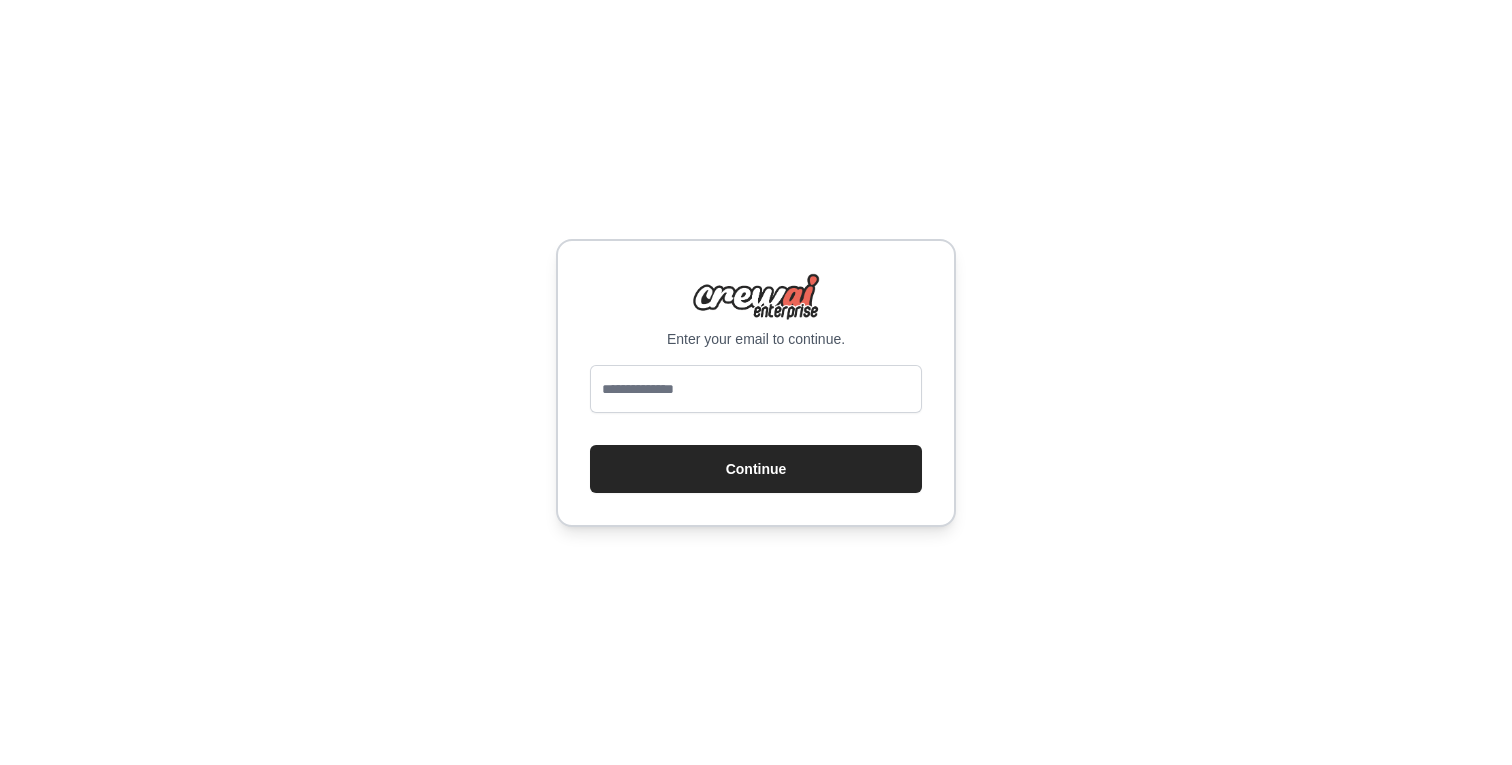 scroll, scrollTop: 0, scrollLeft: 0, axis: both 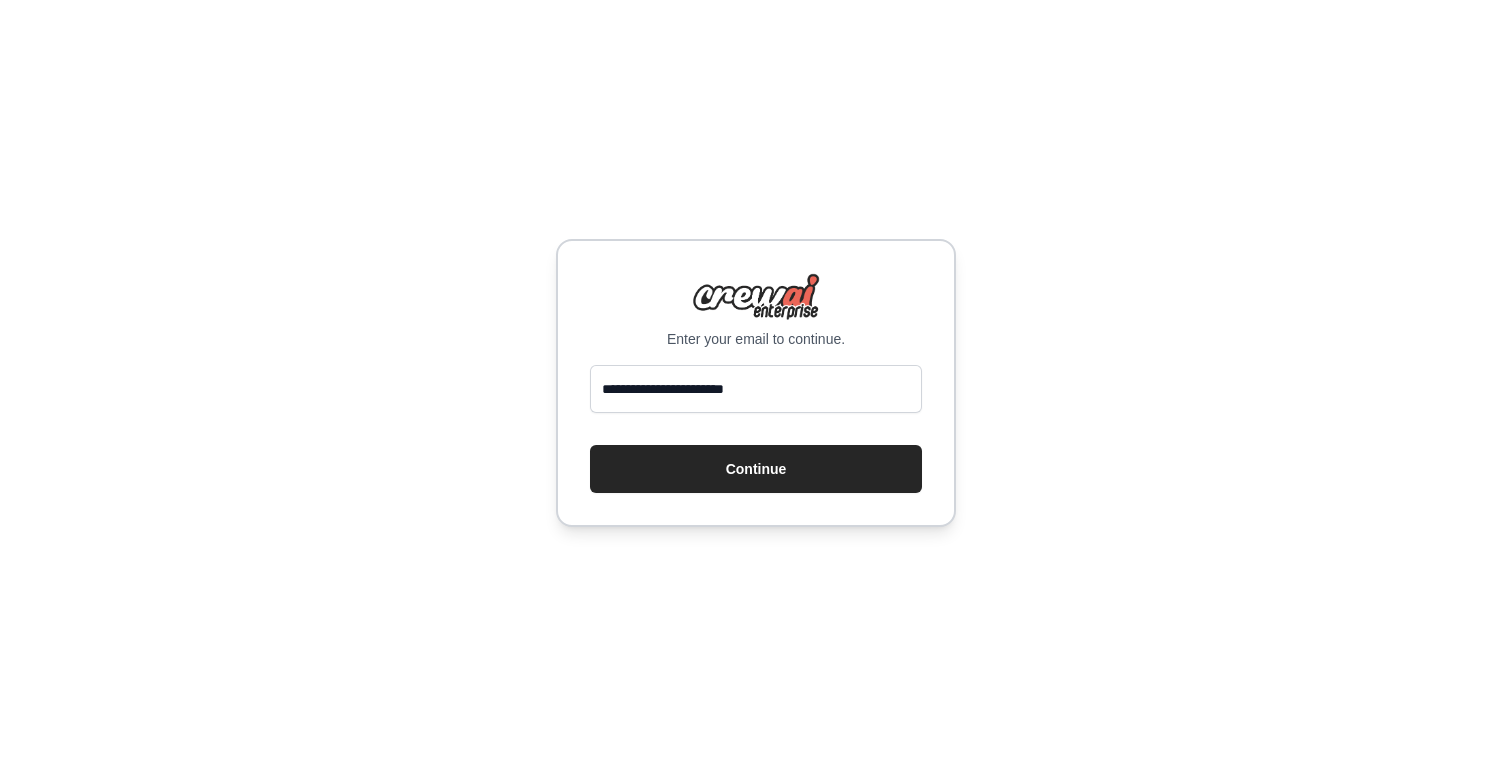 type on "**********" 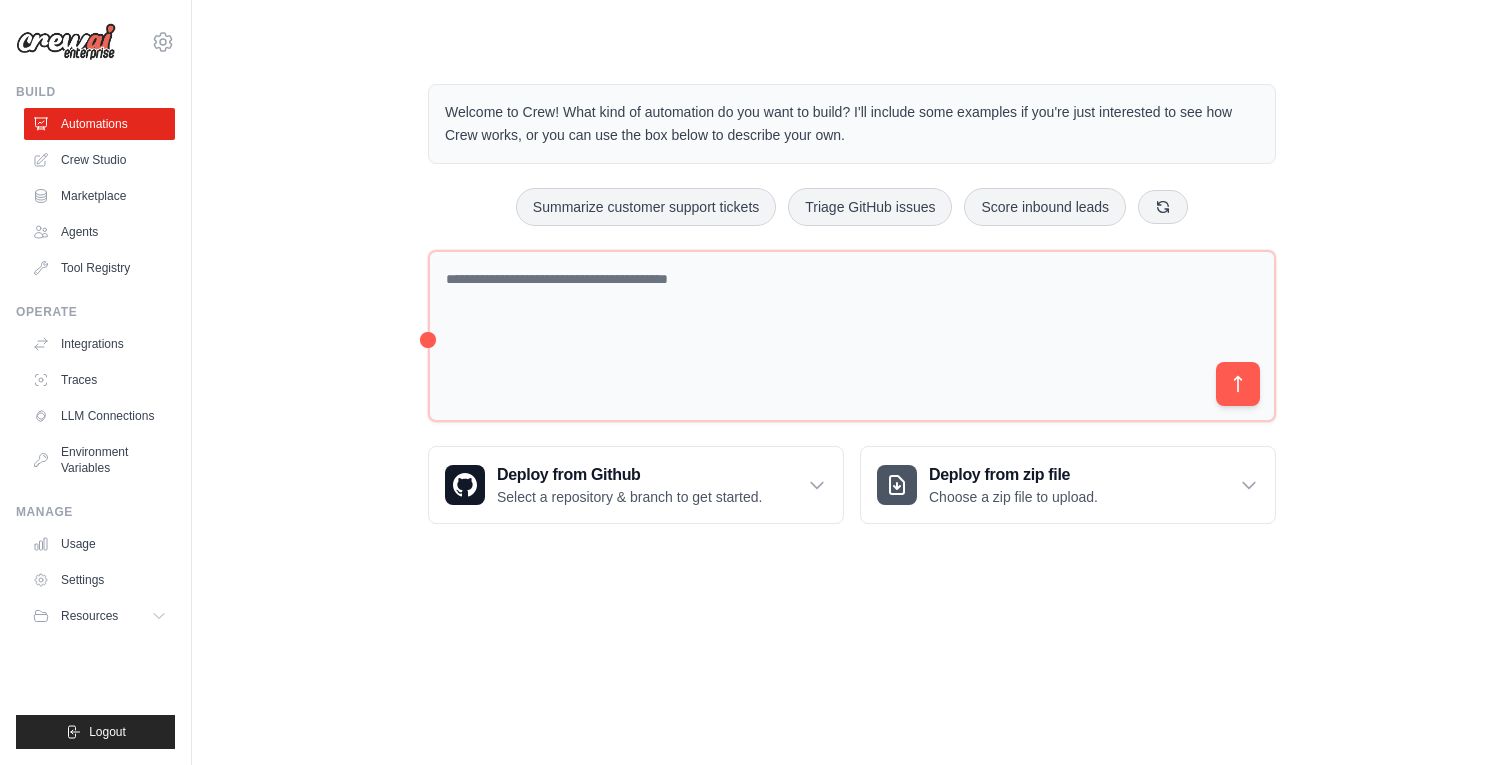 scroll, scrollTop: 0, scrollLeft: 0, axis: both 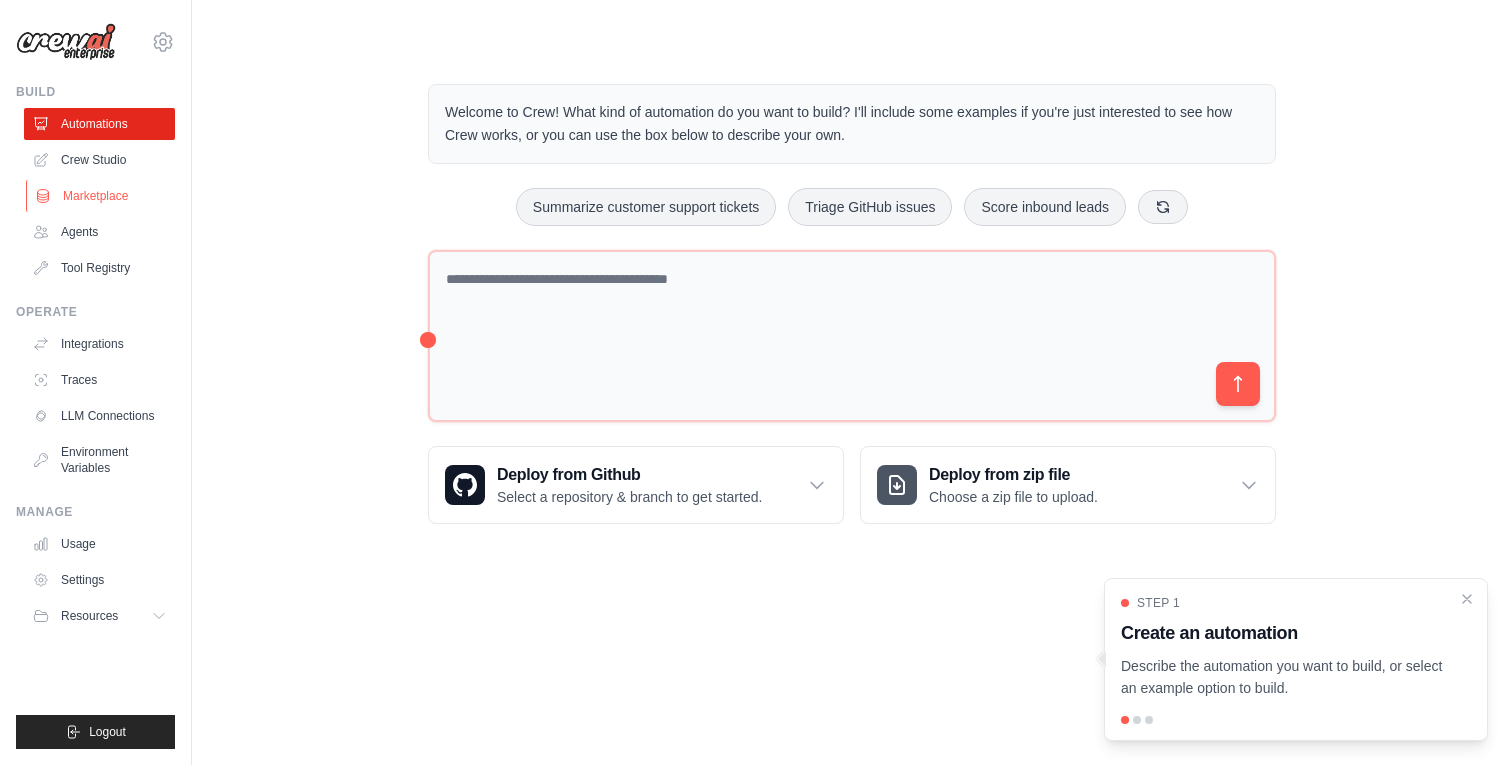click on "Marketplace" at bounding box center (101, 196) 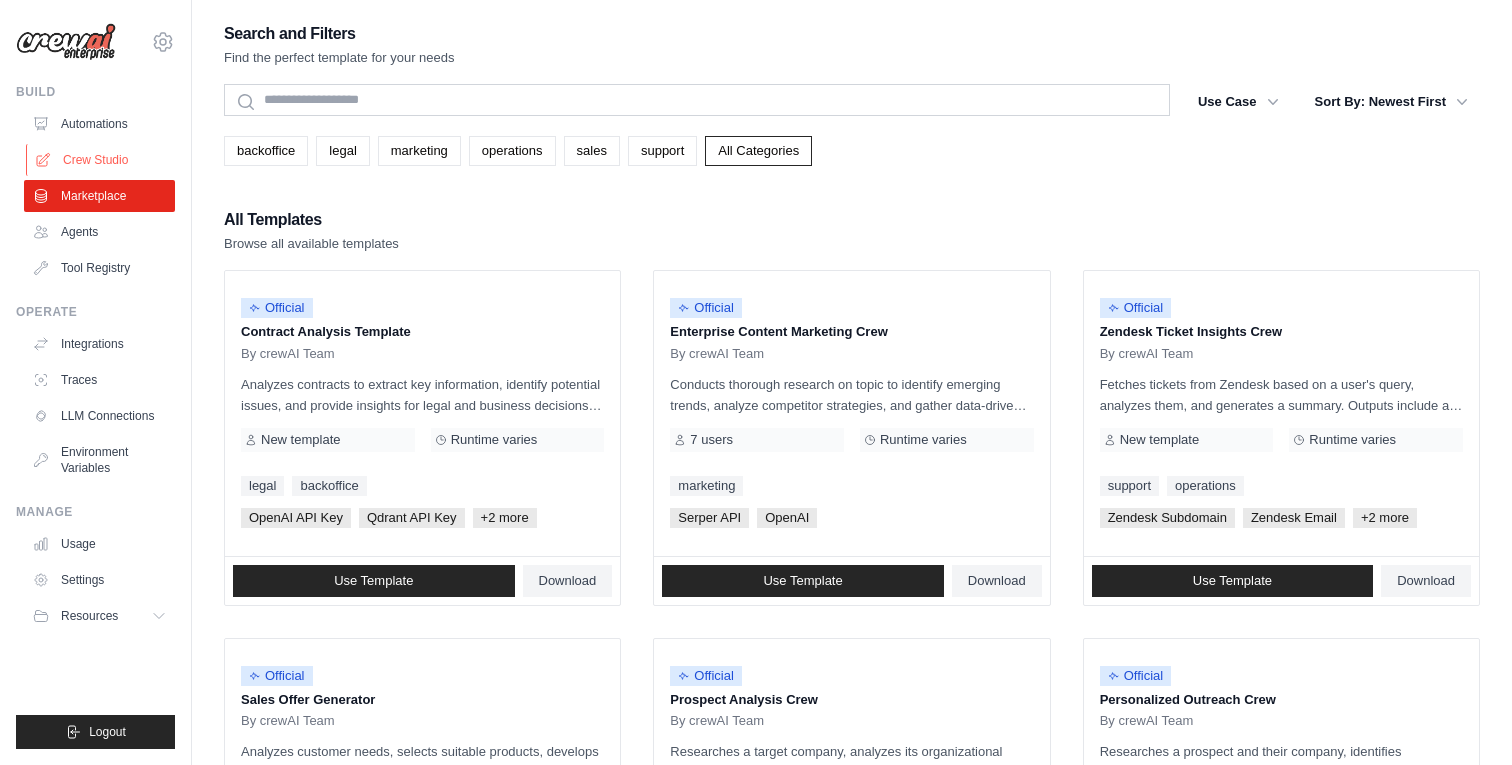 click on "Crew Studio" at bounding box center (101, 160) 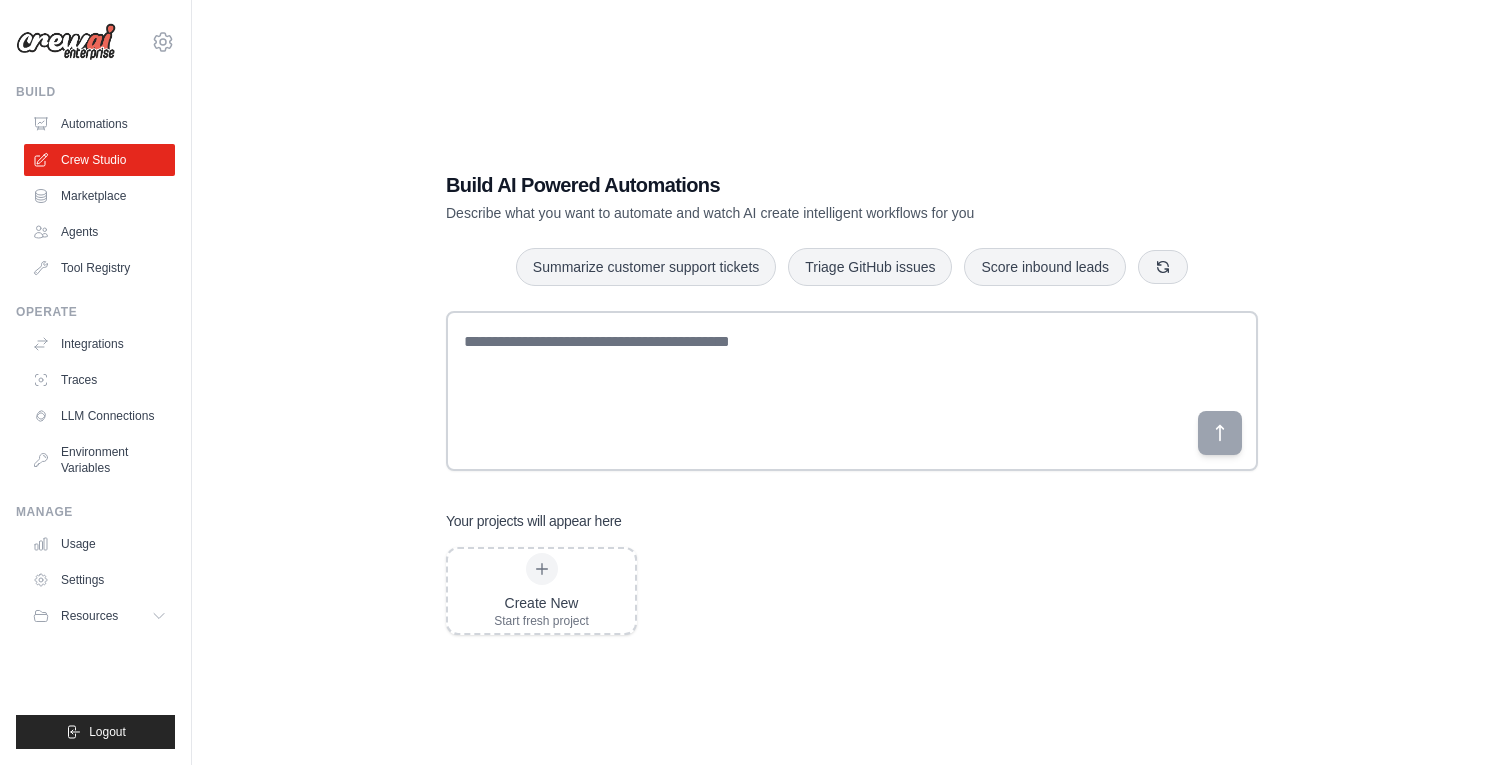 scroll, scrollTop: 0, scrollLeft: 0, axis: both 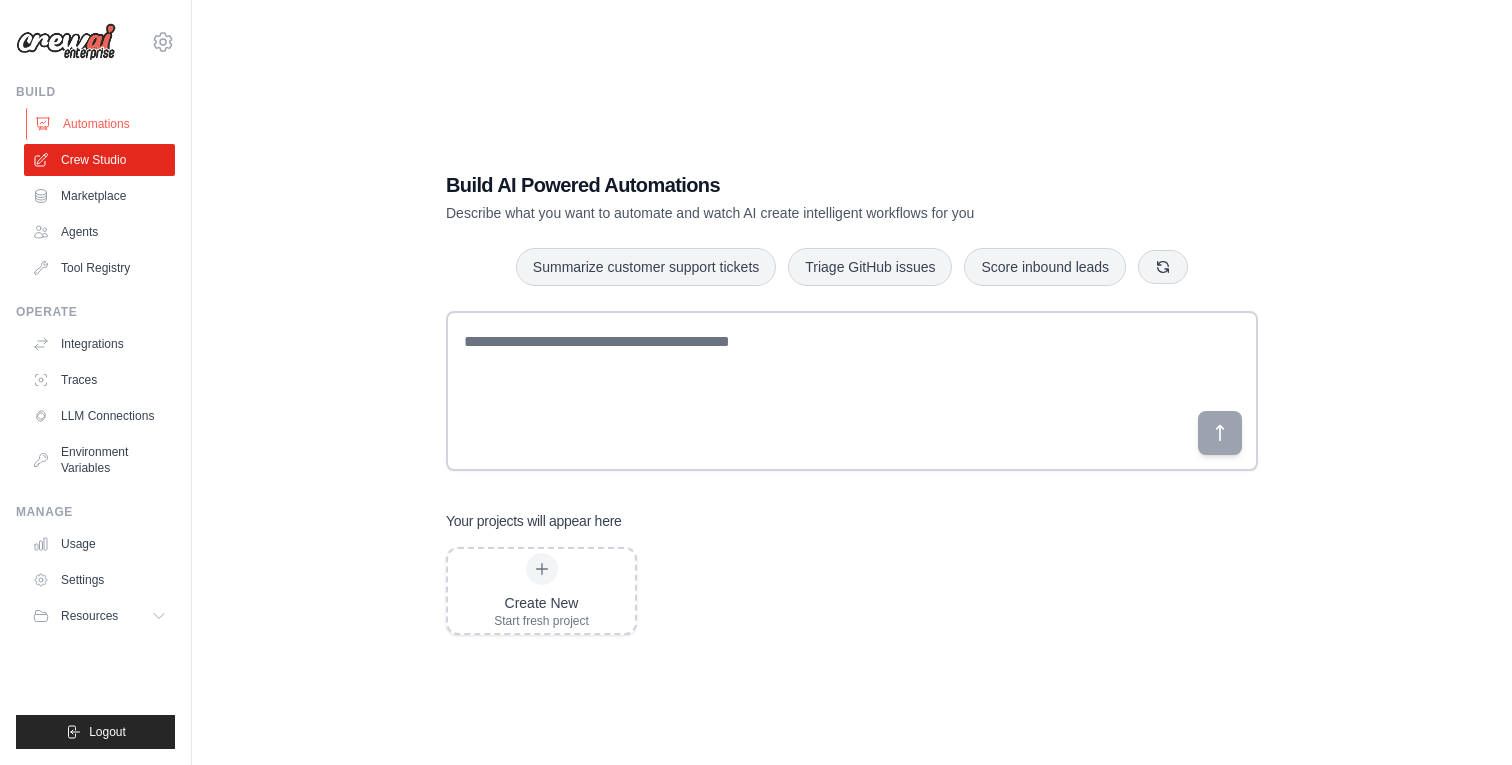 click on "Automations" at bounding box center (101, 124) 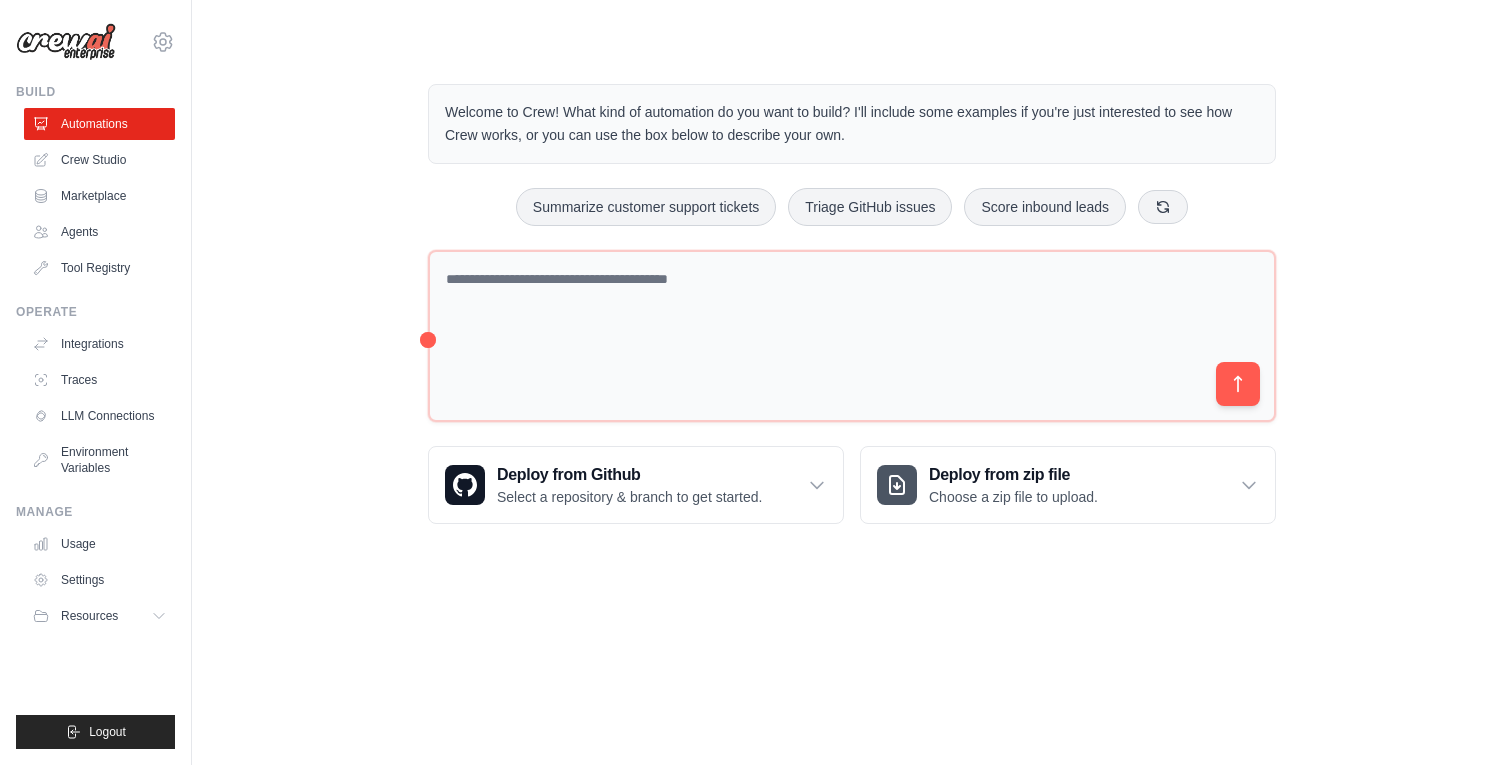 click 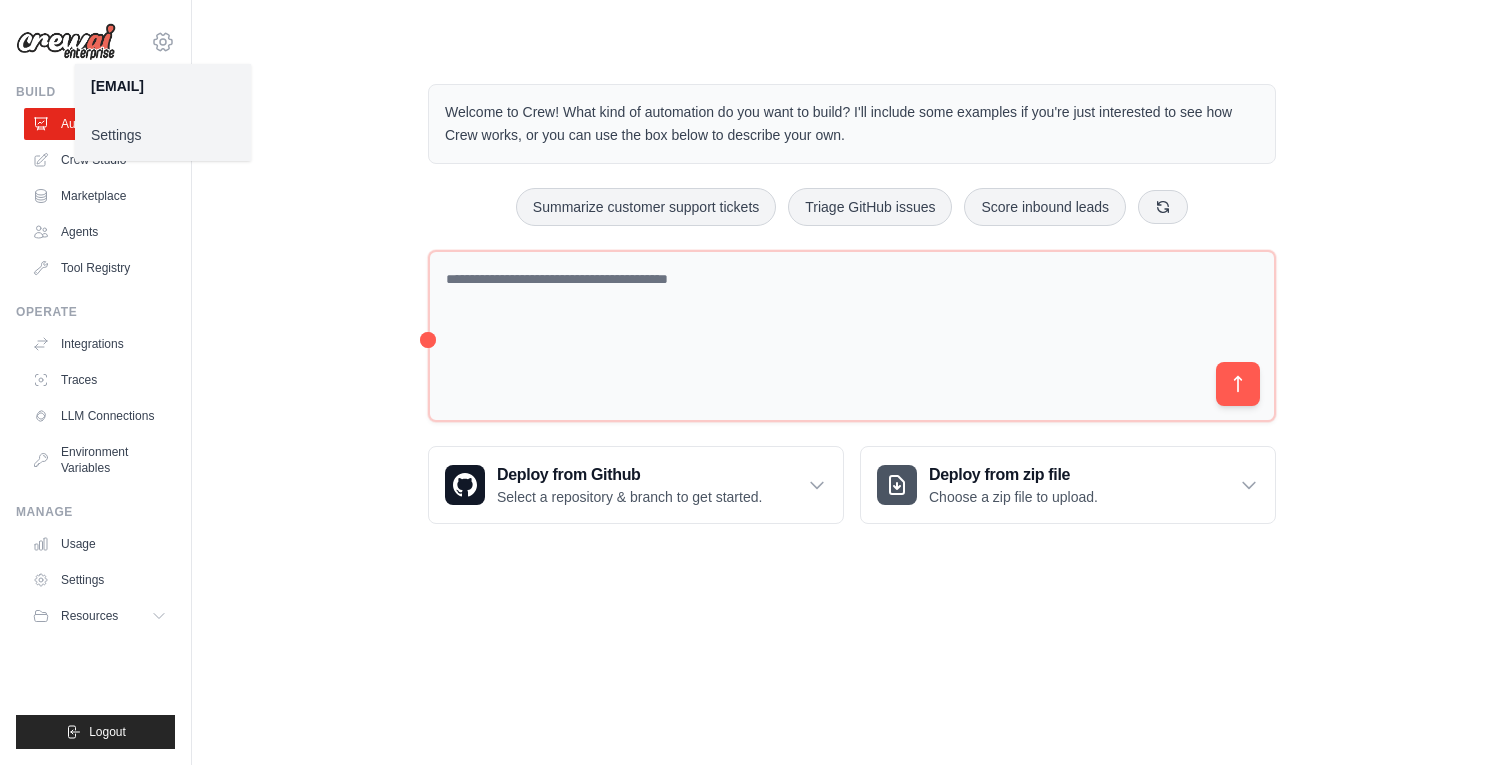 click 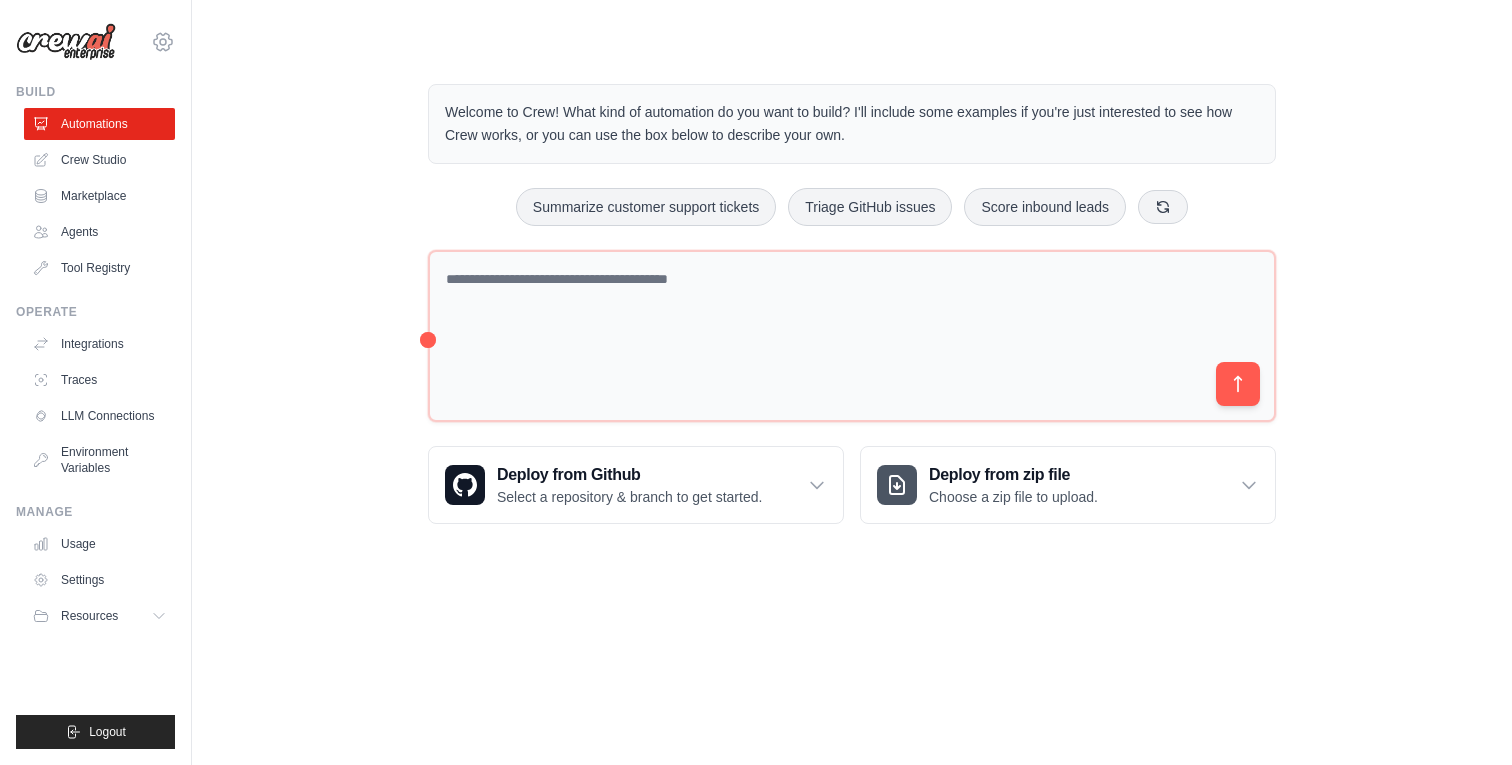 click 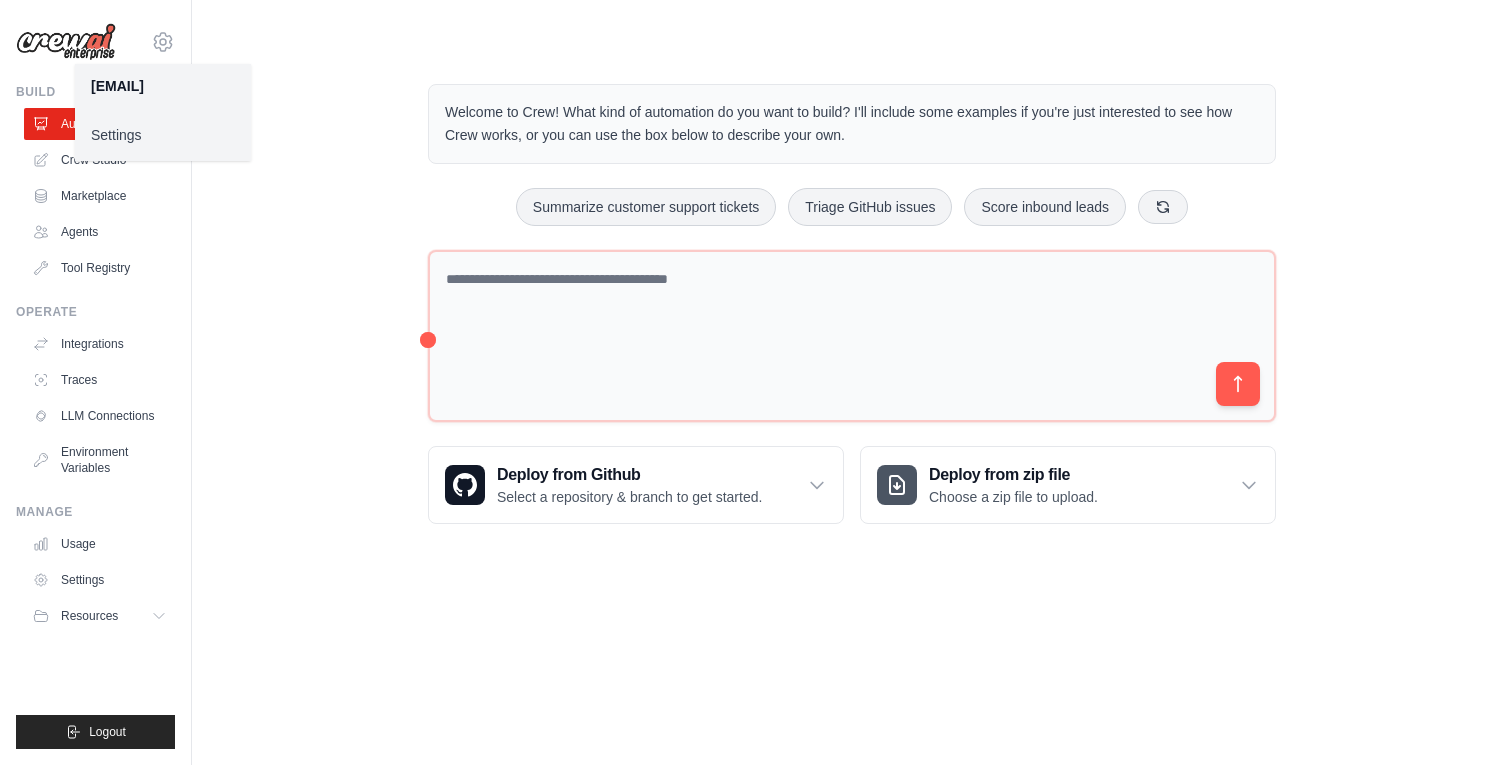 click on "Settings" at bounding box center (163, 135) 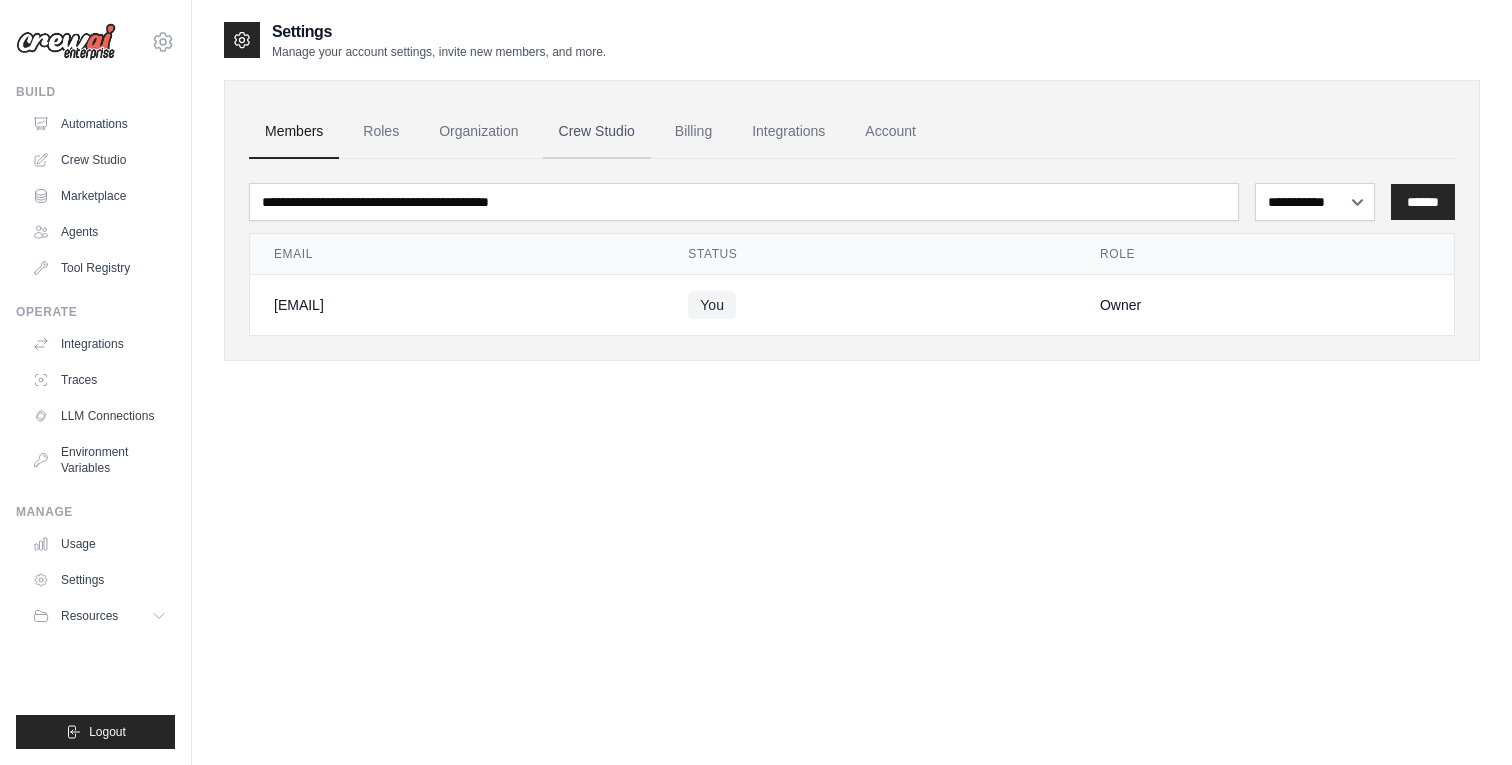 click on "Crew Studio" at bounding box center [597, 132] 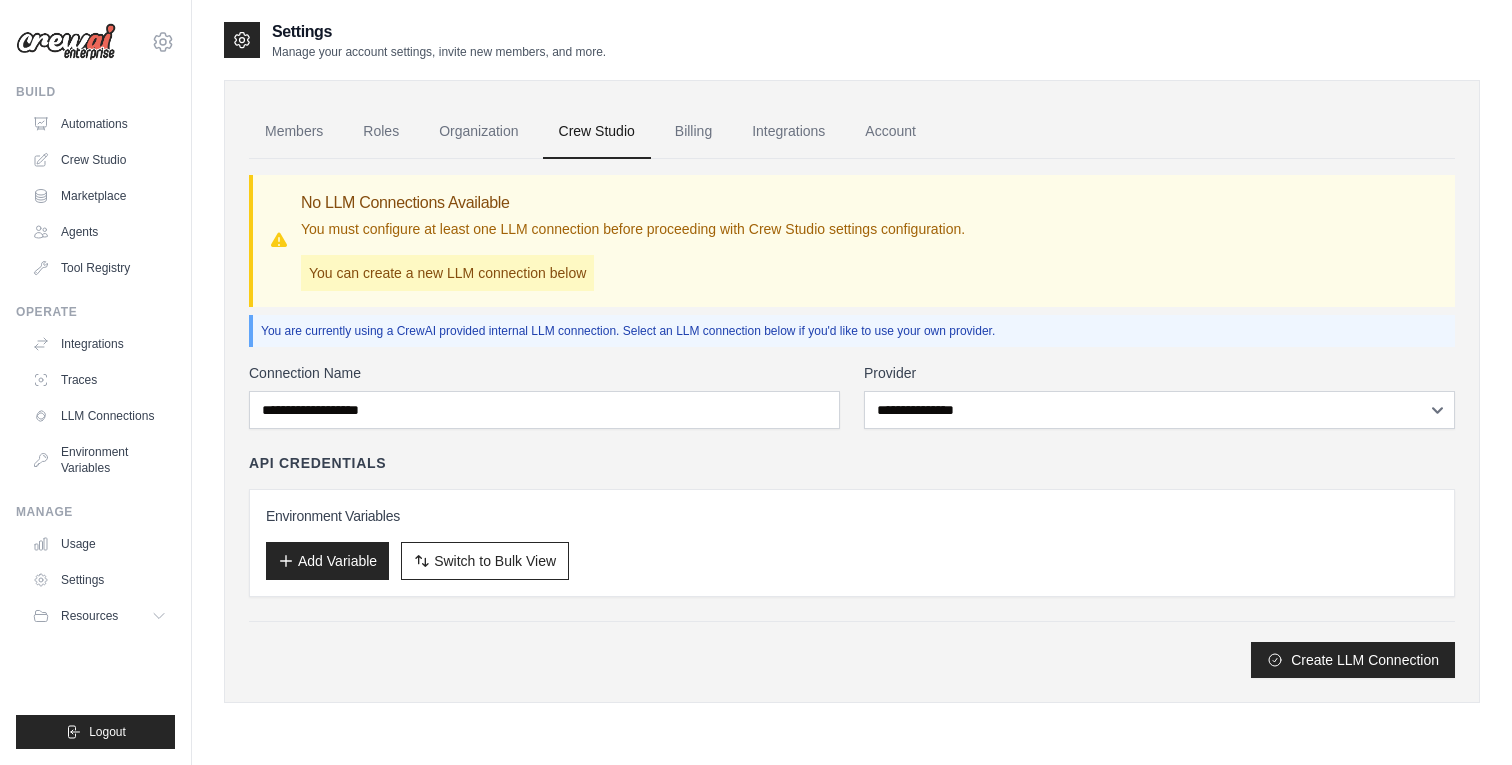 scroll, scrollTop: 0, scrollLeft: 0, axis: both 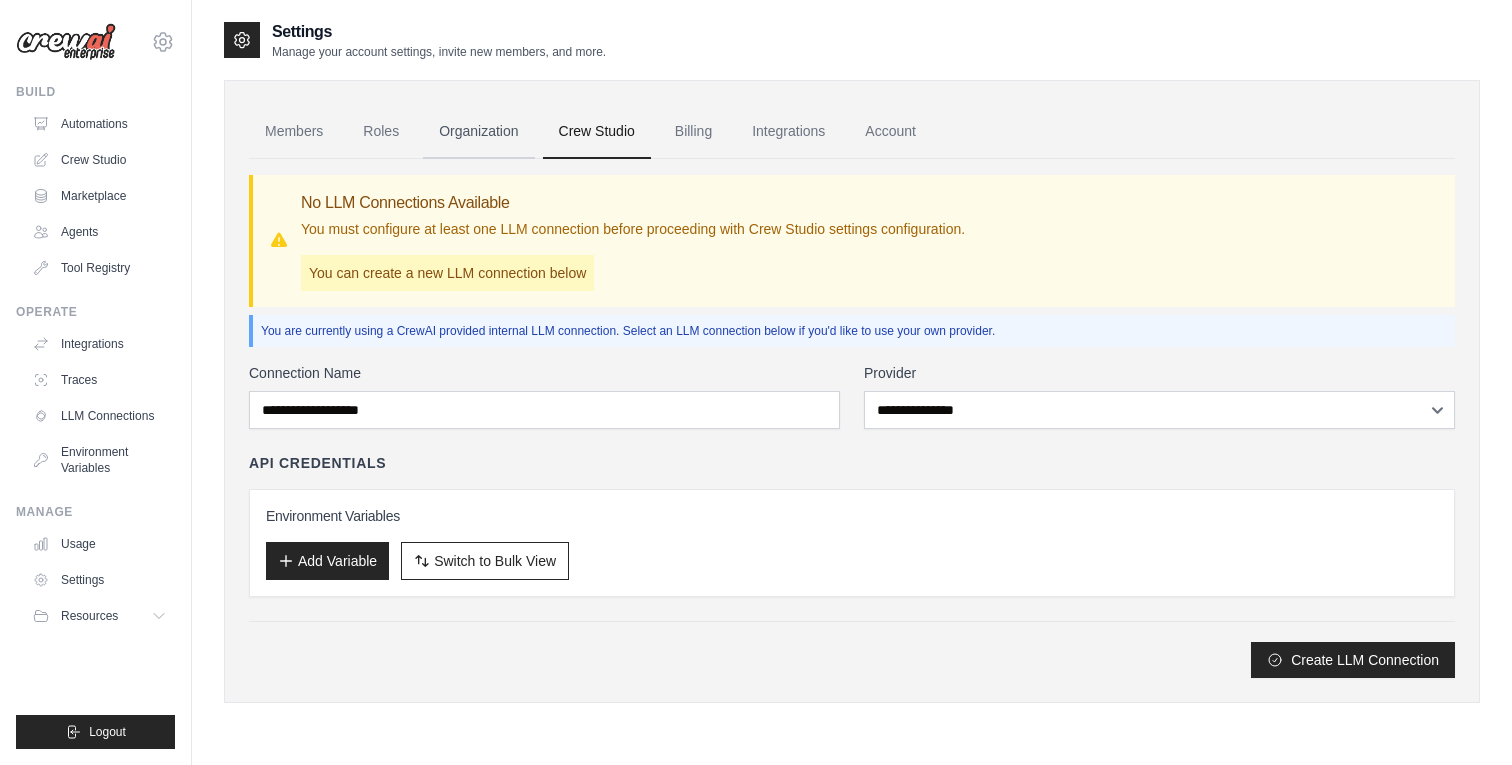 click on "Organization" at bounding box center [478, 132] 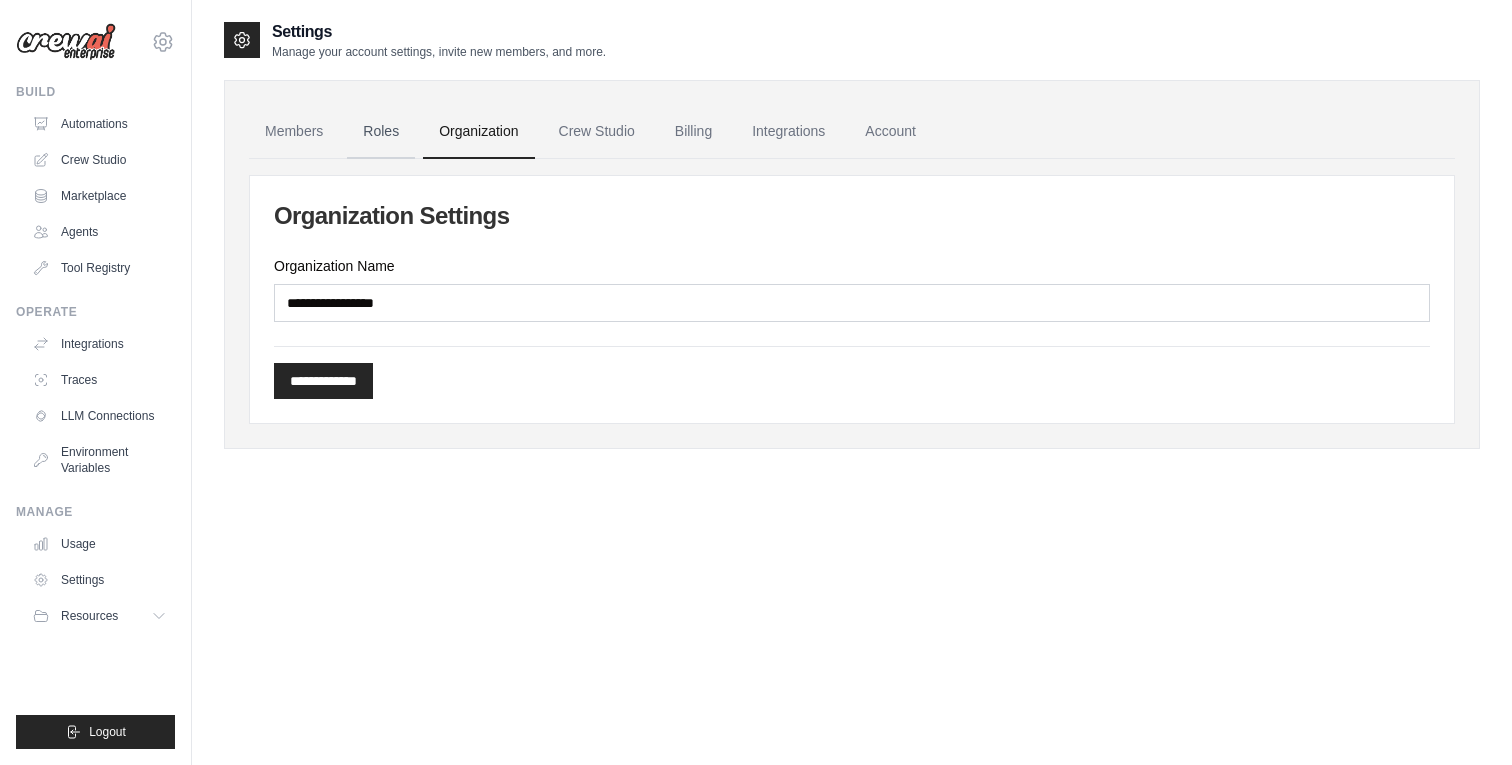 click on "Roles" at bounding box center (381, 132) 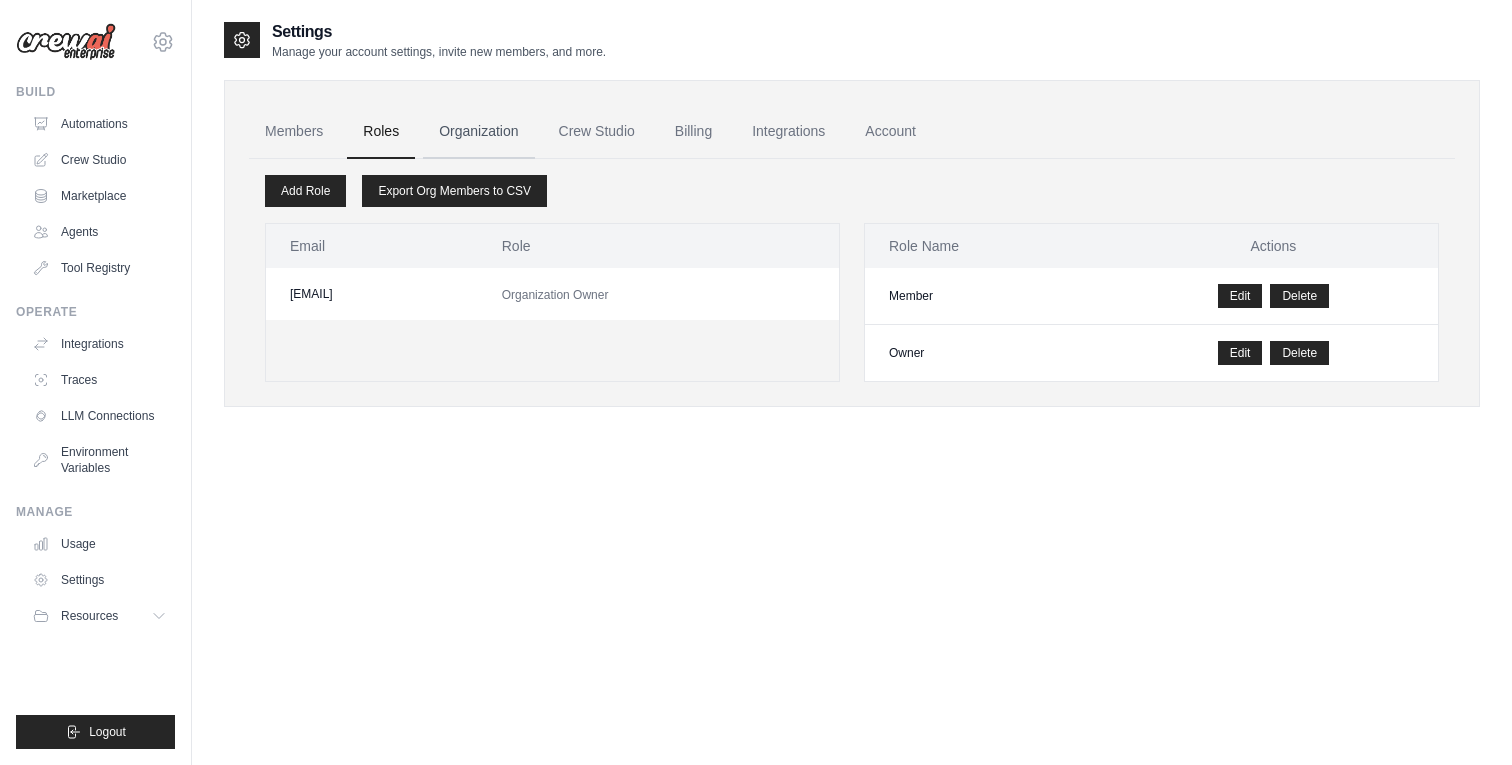 click on "Organization" at bounding box center [478, 132] 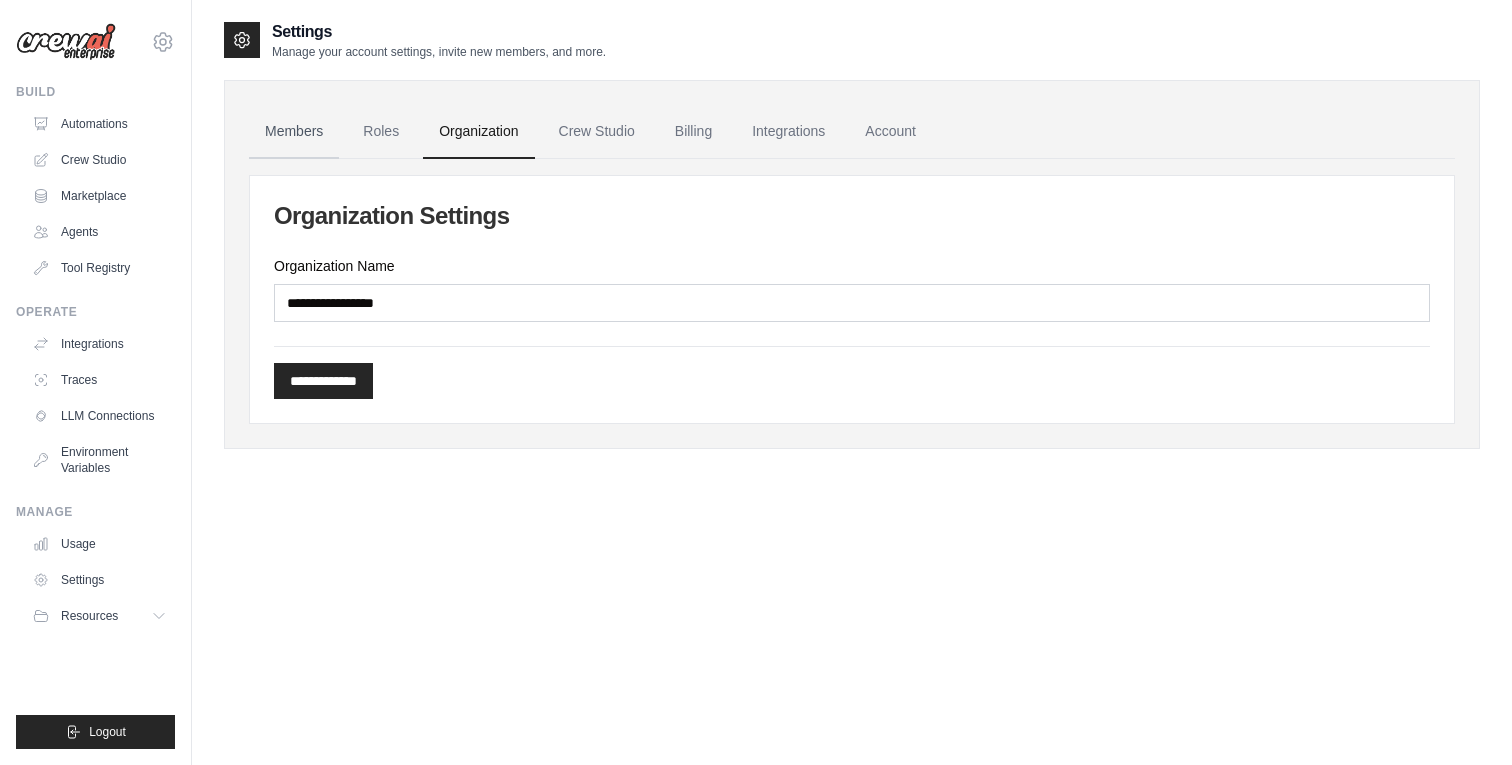 click on "Members" at bounding box center (294, 132) 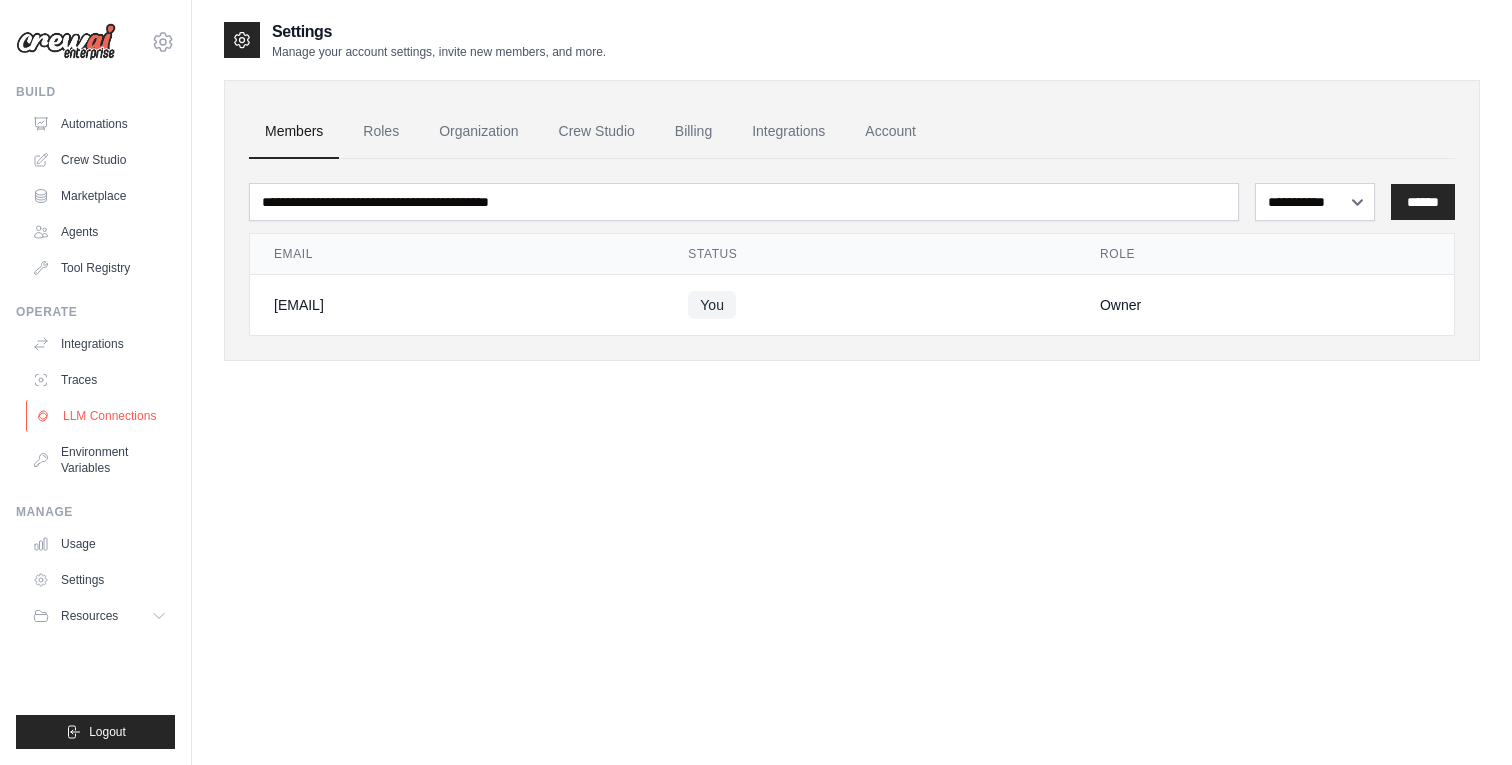 click on "LLM Connections" at bounding box center [101, 416] 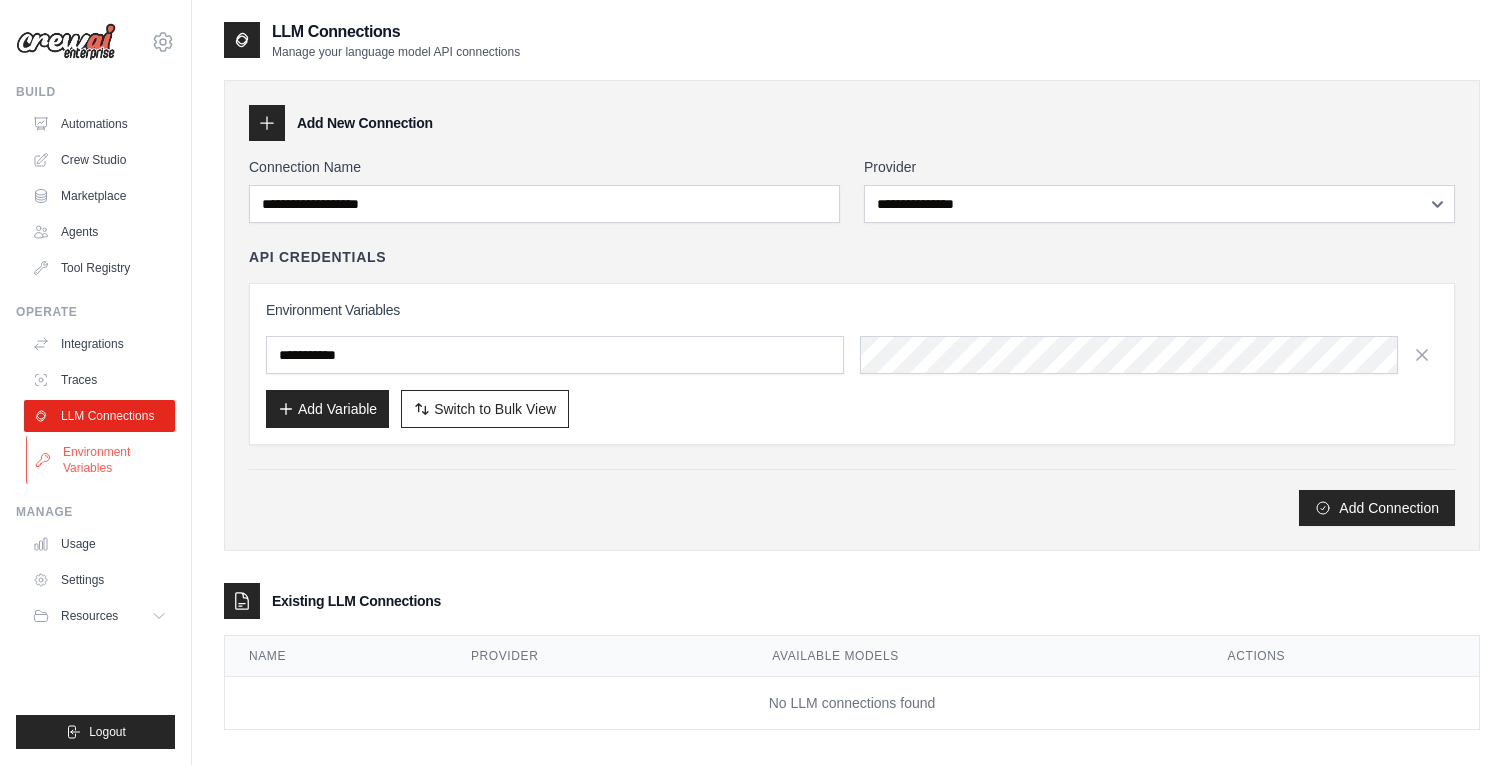 click on "Environment Variables" at bounding box center (101, 460) 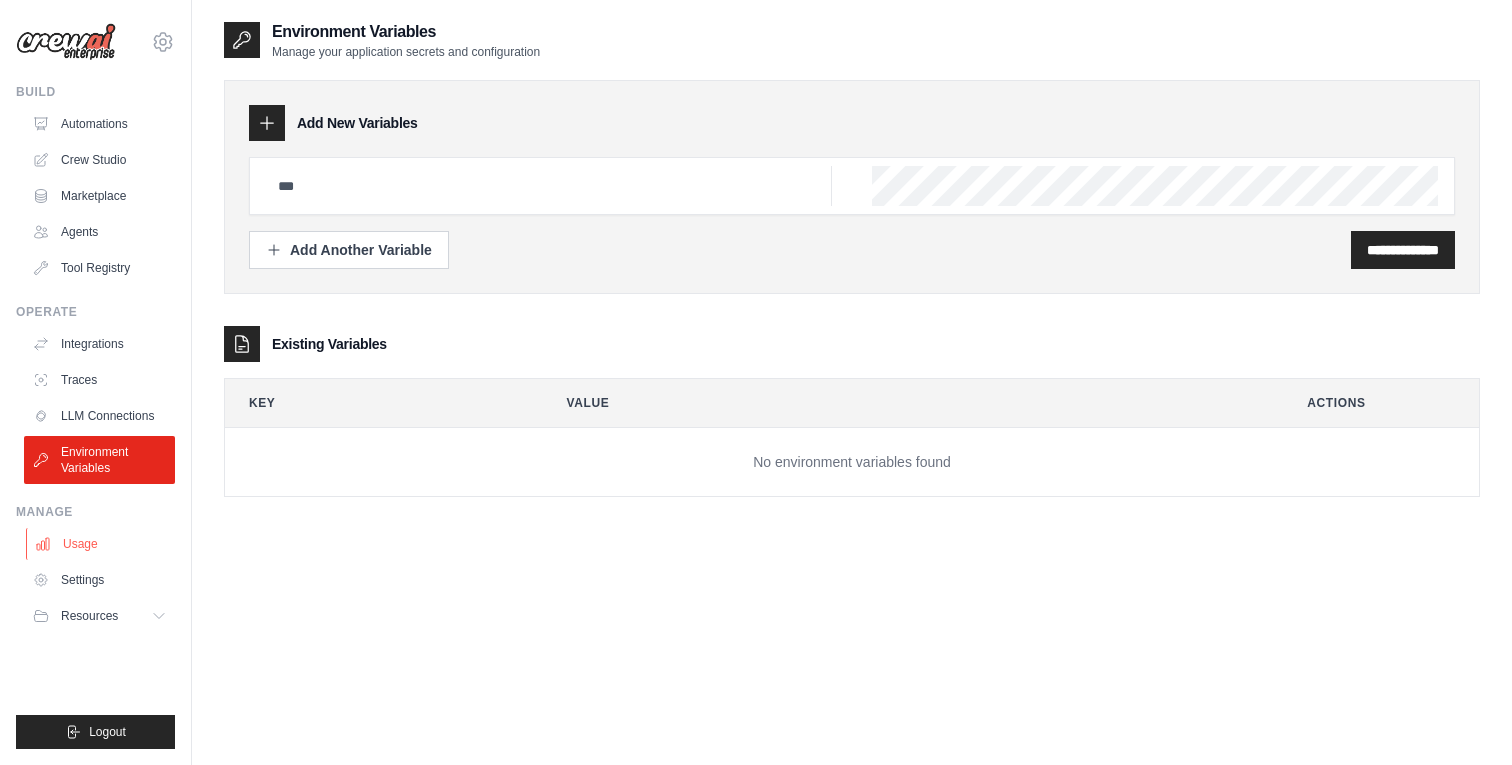 click on "Usage" at bounding box center [101, 544] 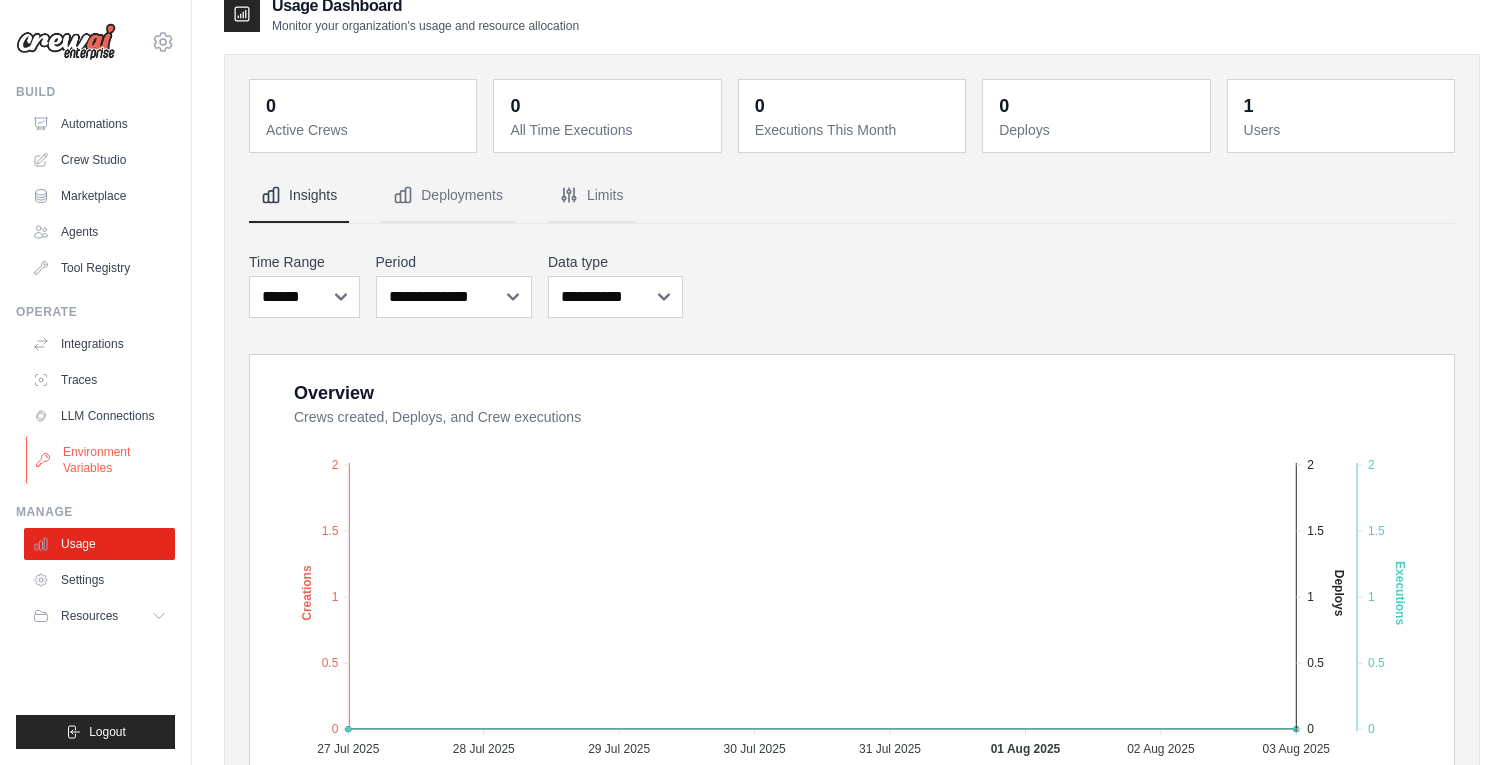 scroll, scrollTop: 0, scrollLeft: 0, axis: both 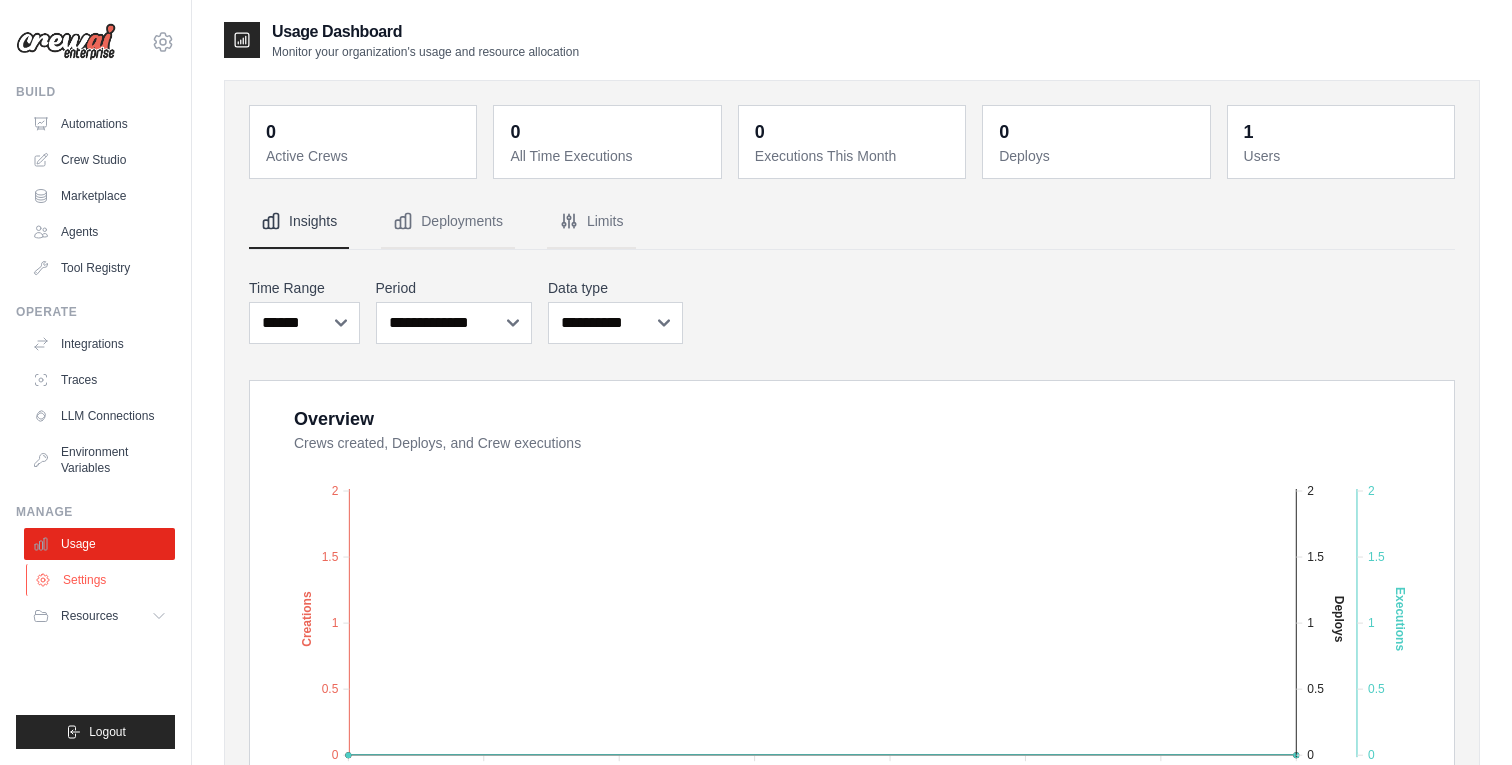 click on "Settings" at bounding box center (101, 580) 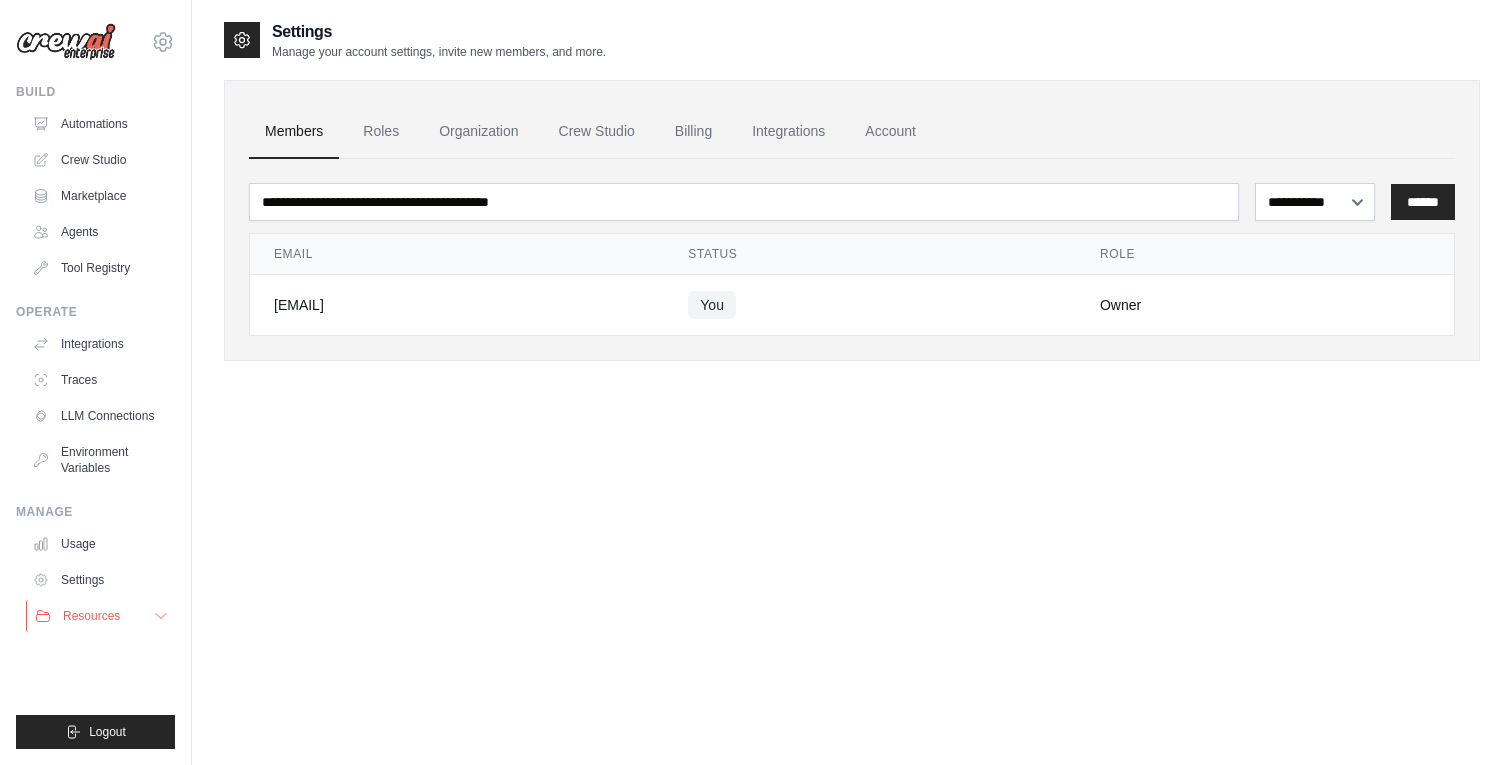 click on "Resources" at bounding box center (91, 616) 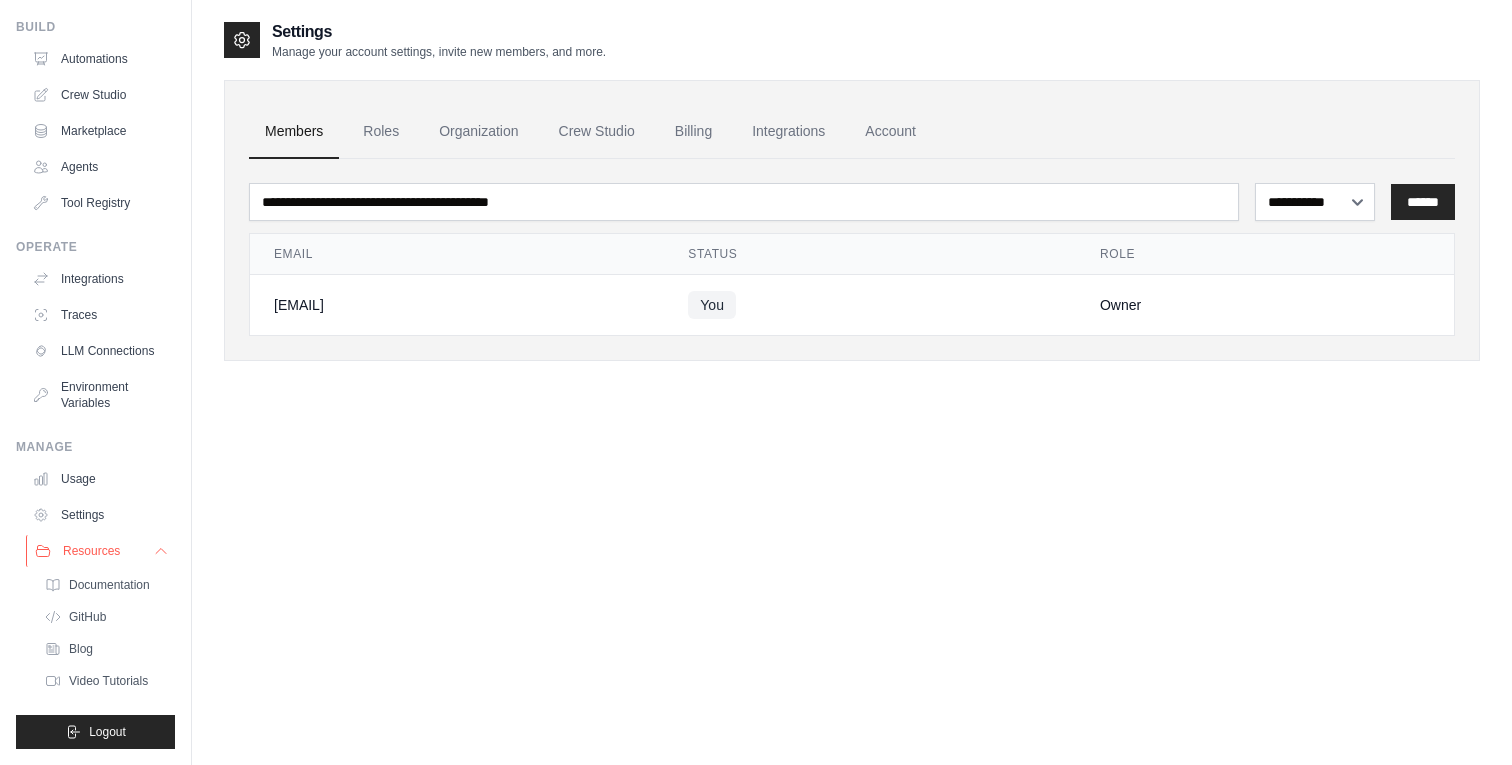 scroll, scrollTop: 0, scrollLeft: 0, axis: both 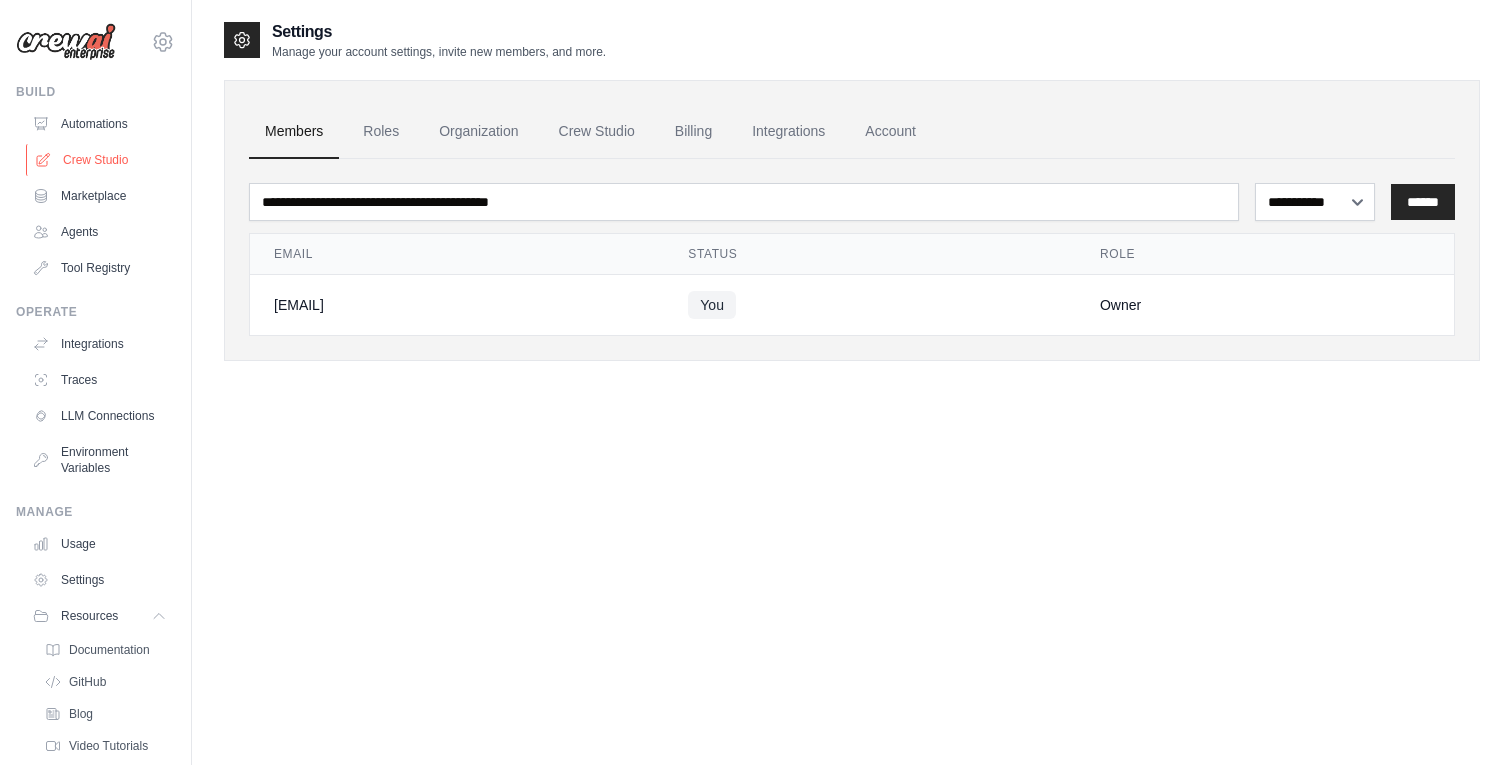 click on "Crew Studio" at bounding box center (101, 160) 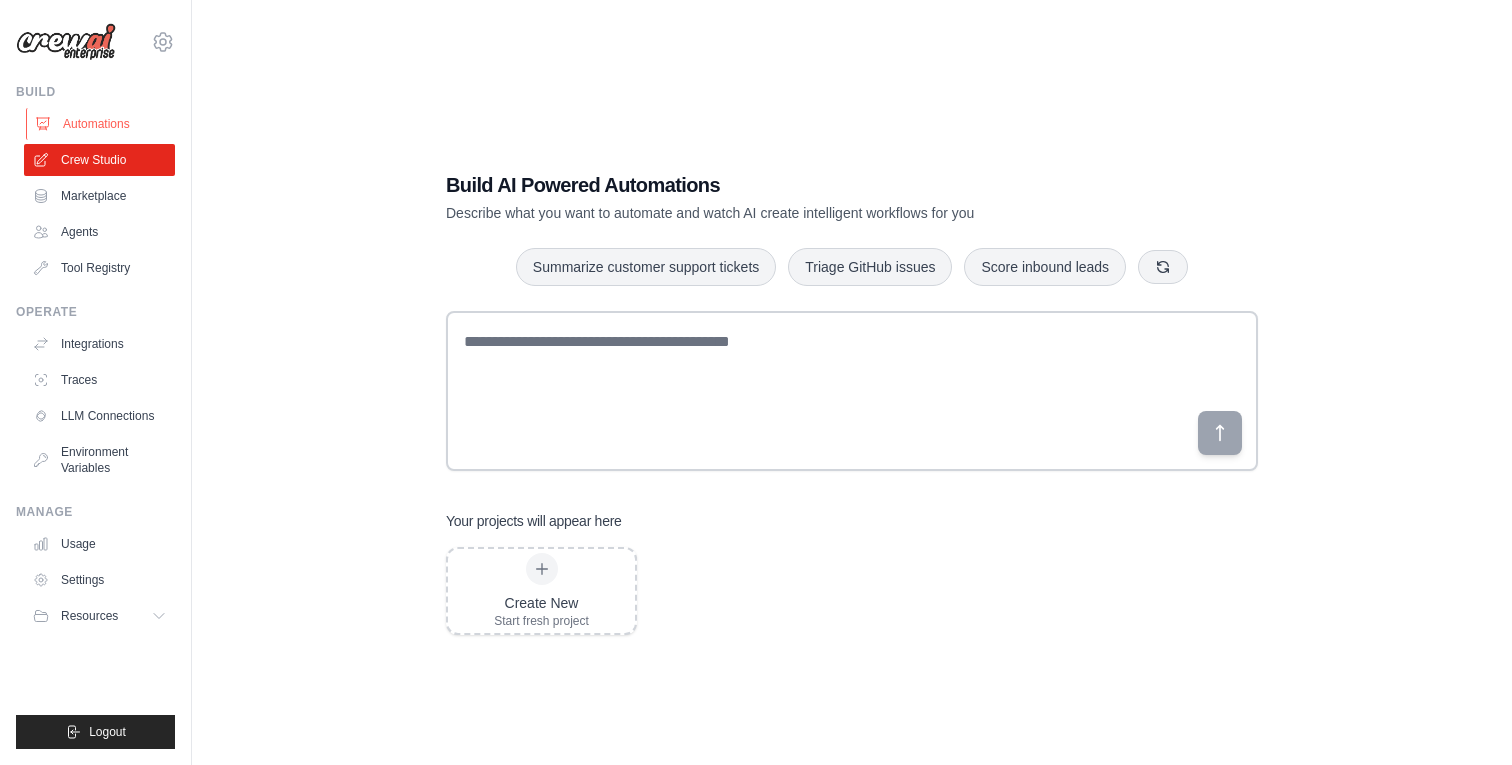 scroll, scrollTop: 0, scrollLeft: 0, axis: both 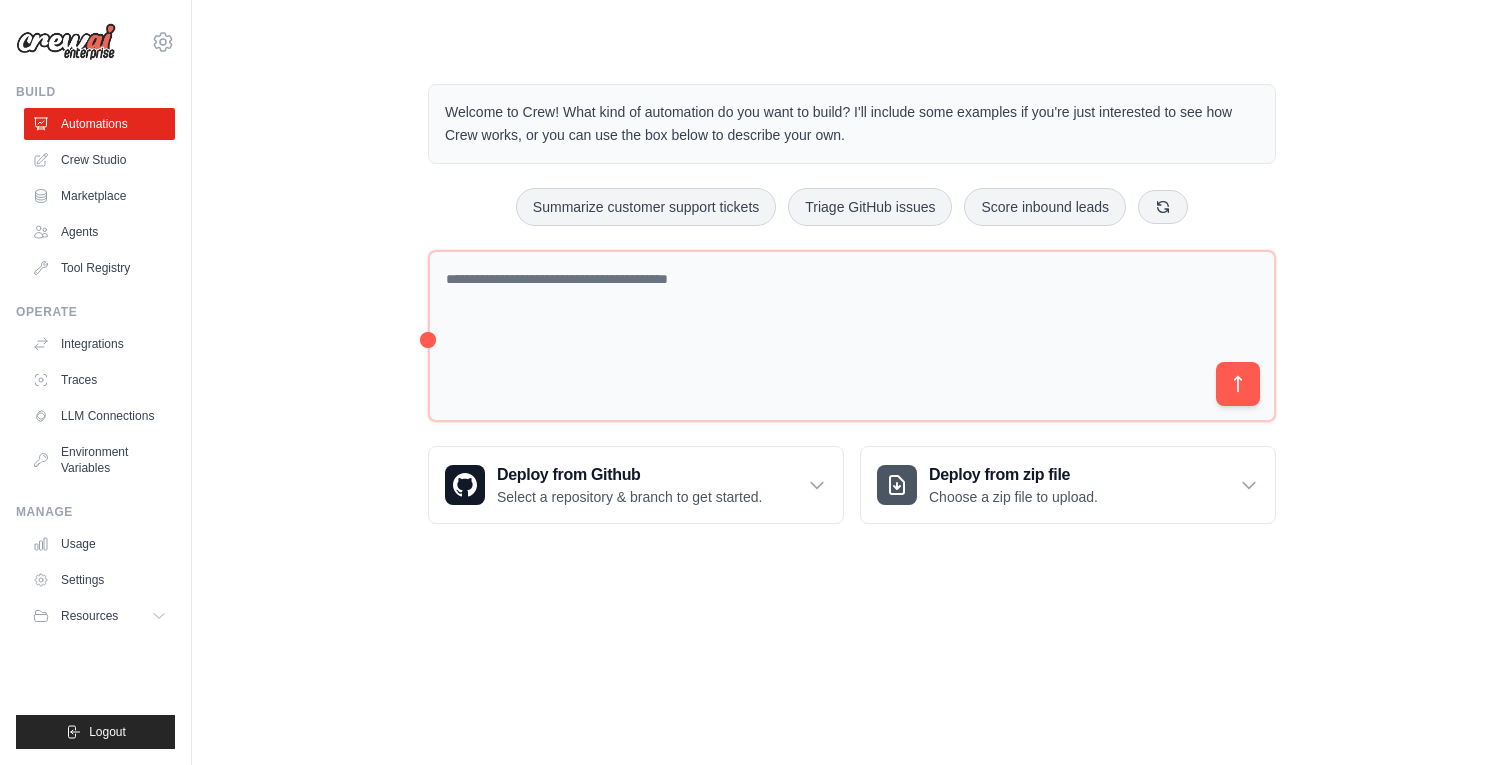 click at bounding box center [66, 42] 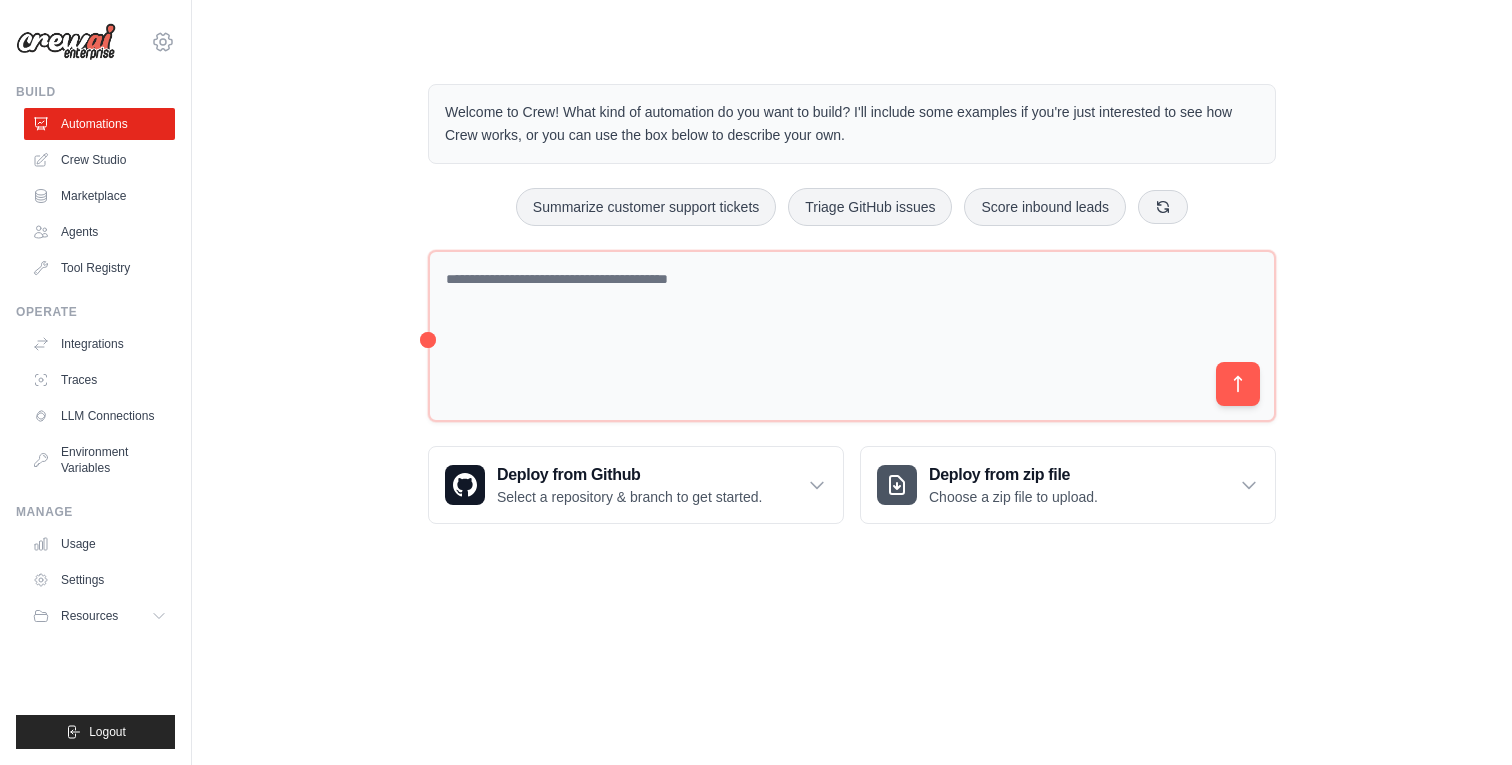 click 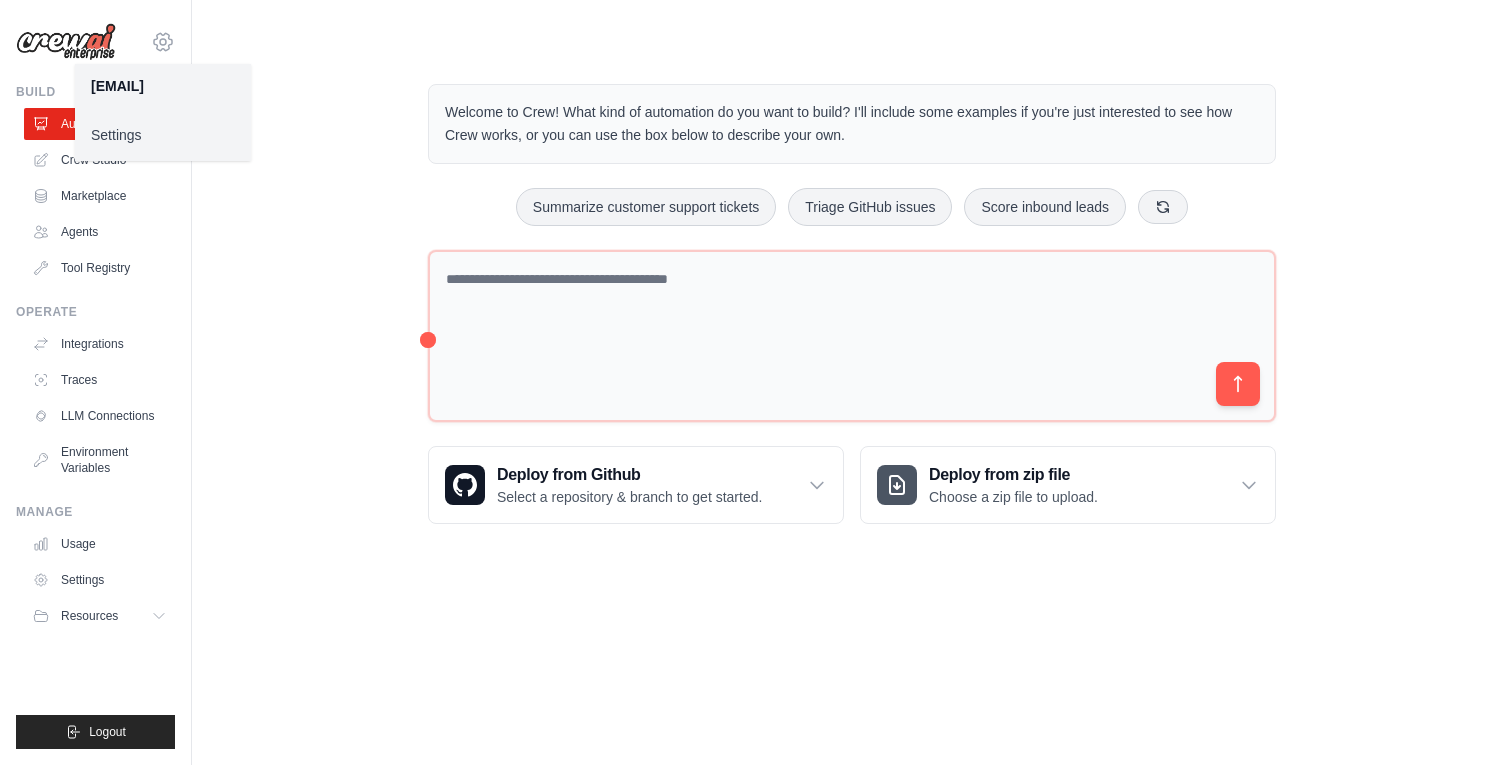 click 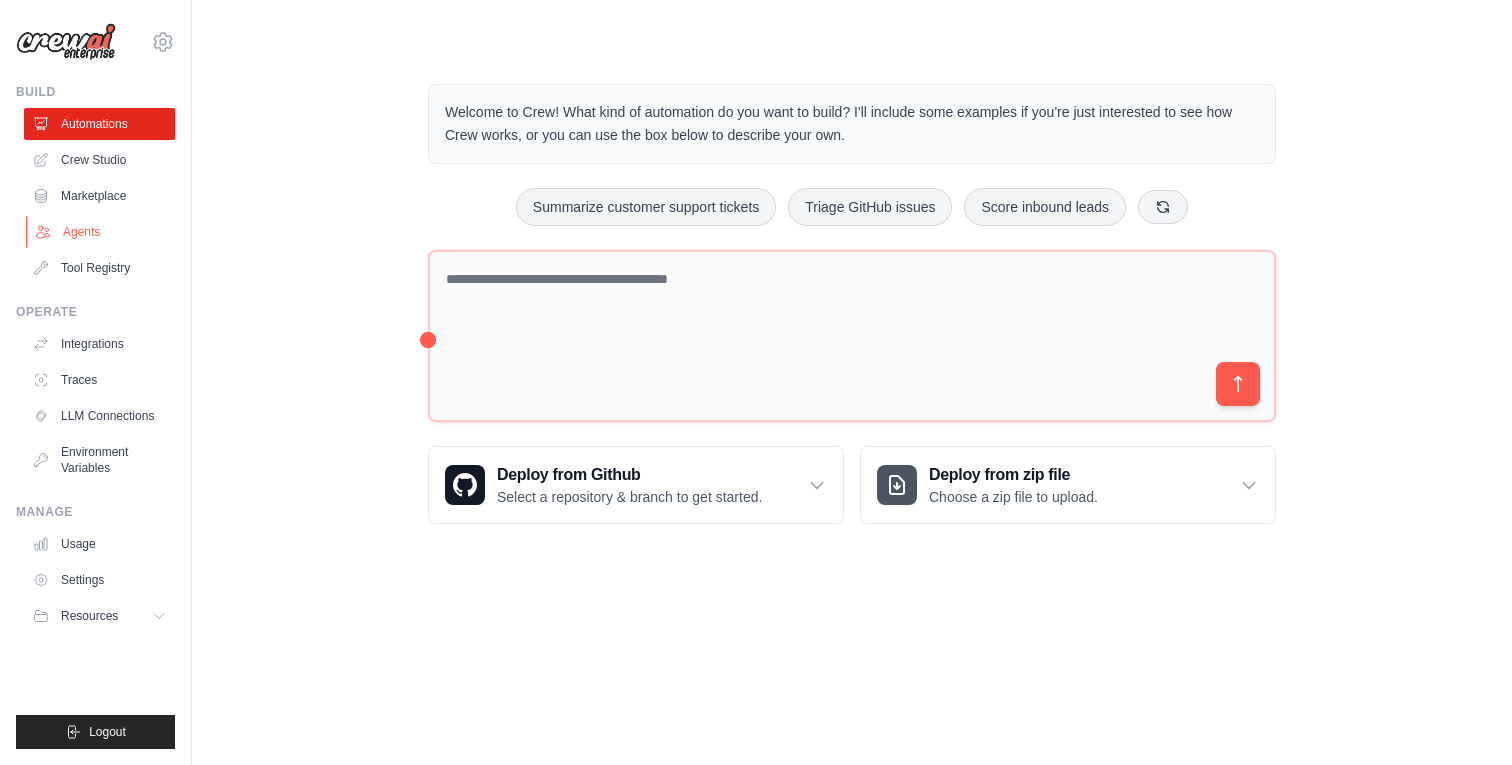 click on "Agents" at bounding box center [101, 232] 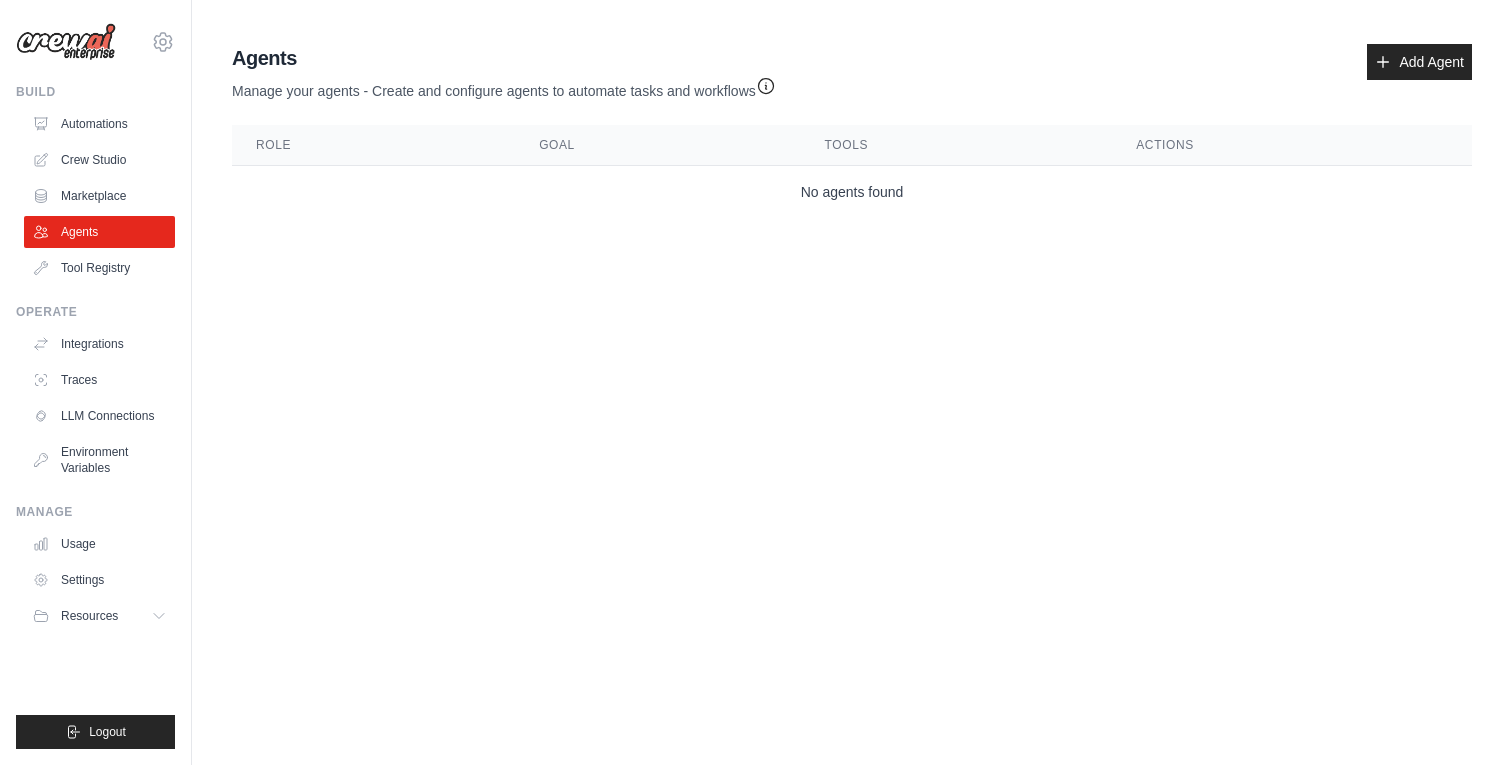 click on "Automations
Crew Studio
Marketplace
Agents
Tool Registry" at bounding box center [99, 196] 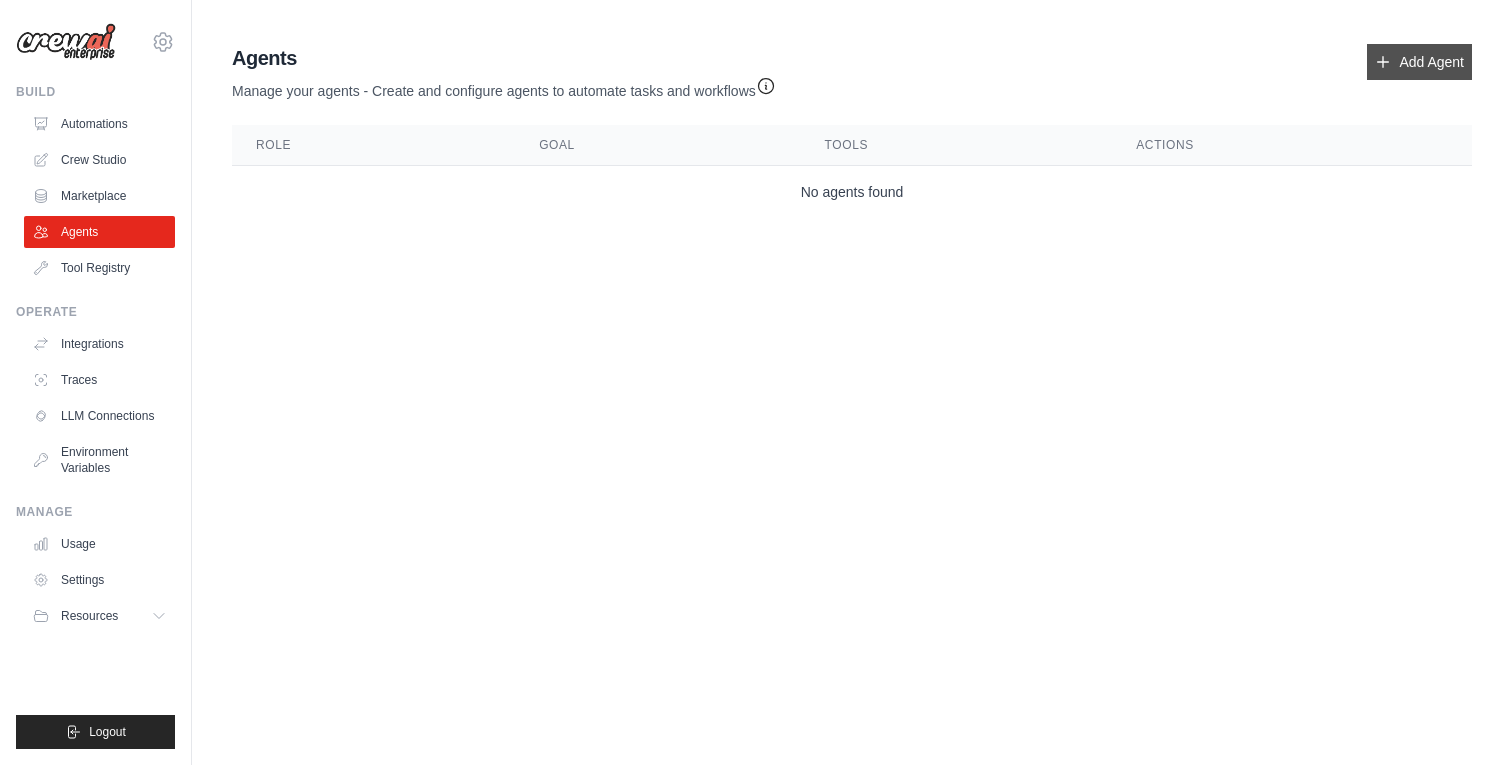 click on "Add Agent" at bounding box center (1419, 62) 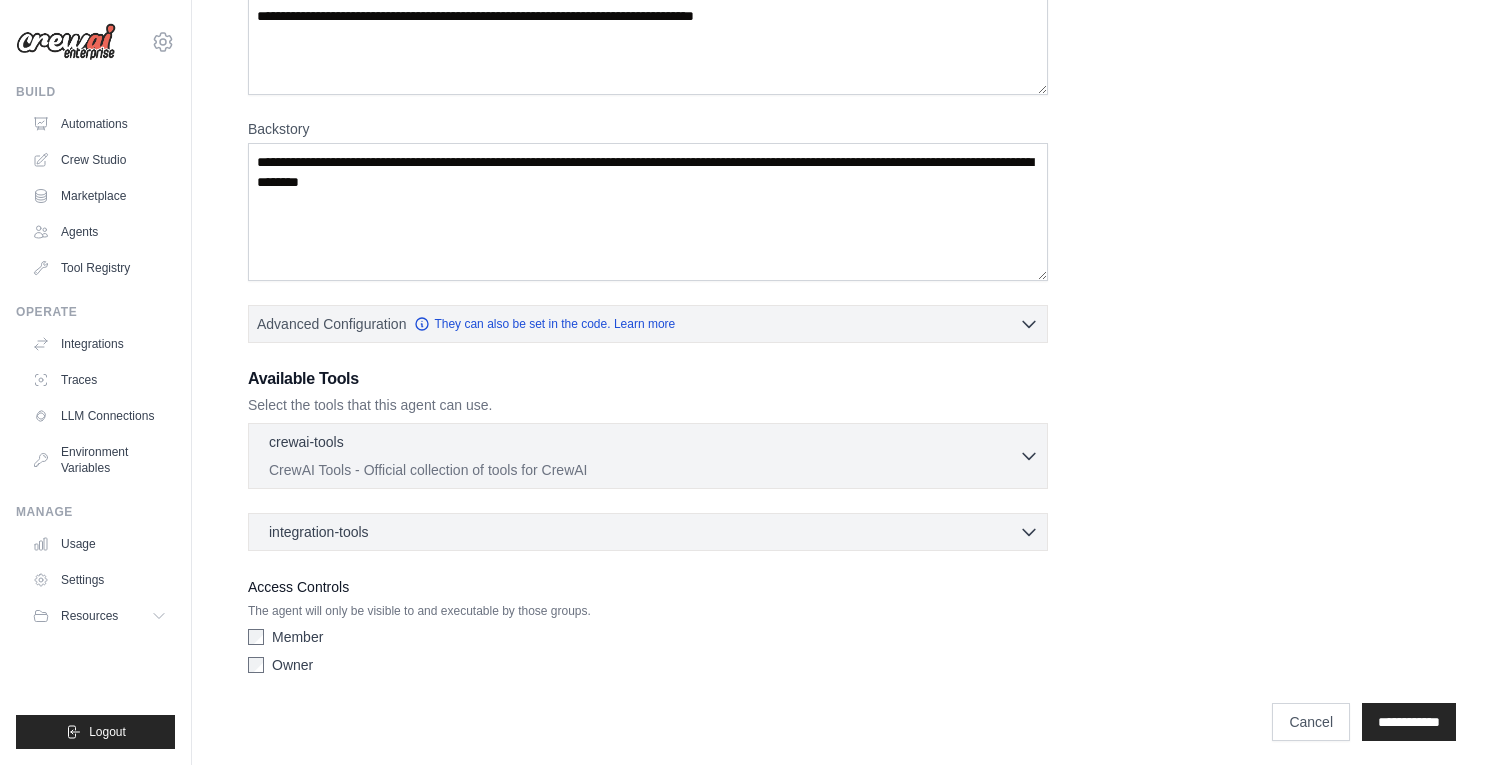 scroll, scrollTop: 218, scrollLeft: 0, axis: vertical 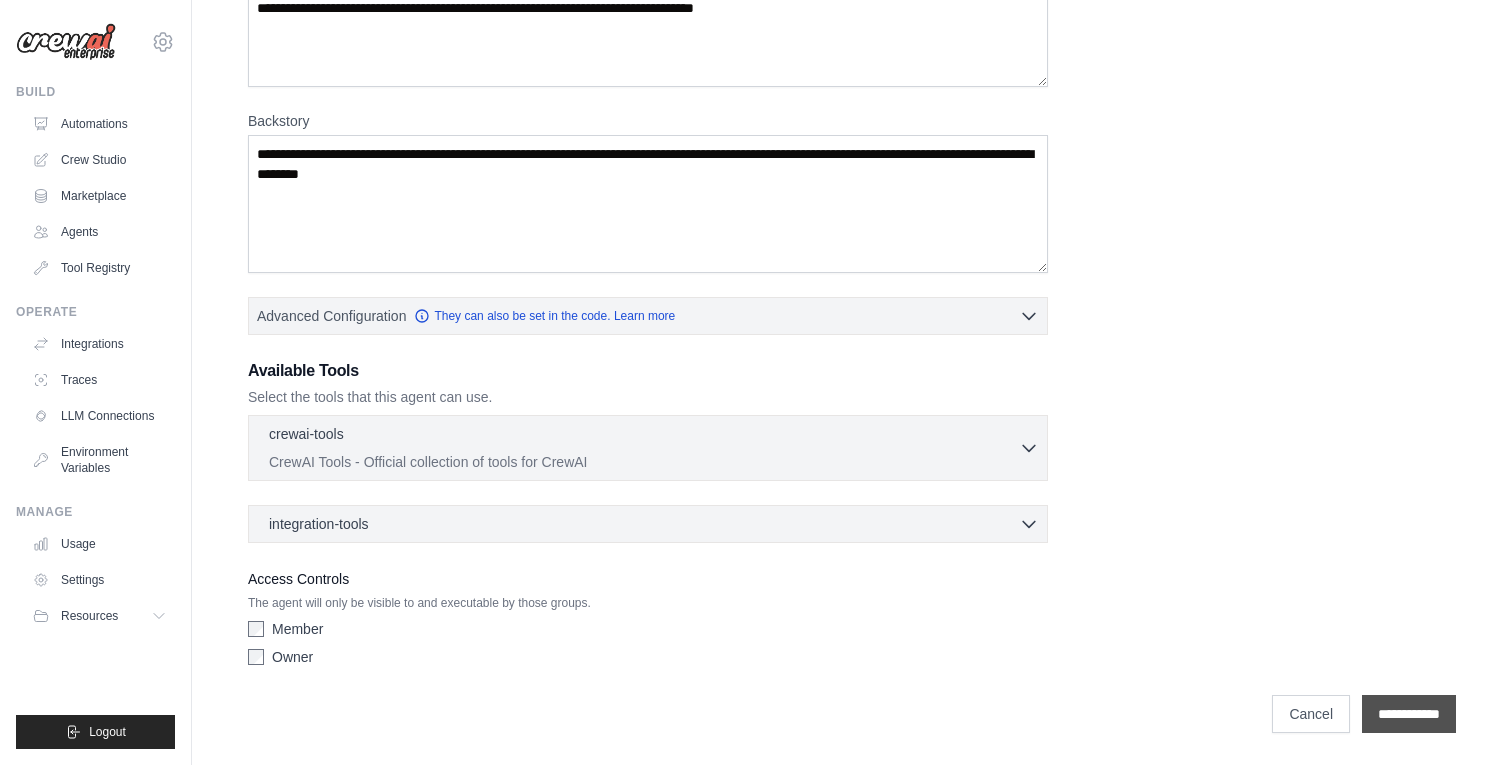 click on "**********" at bounding box center [1409, 714] 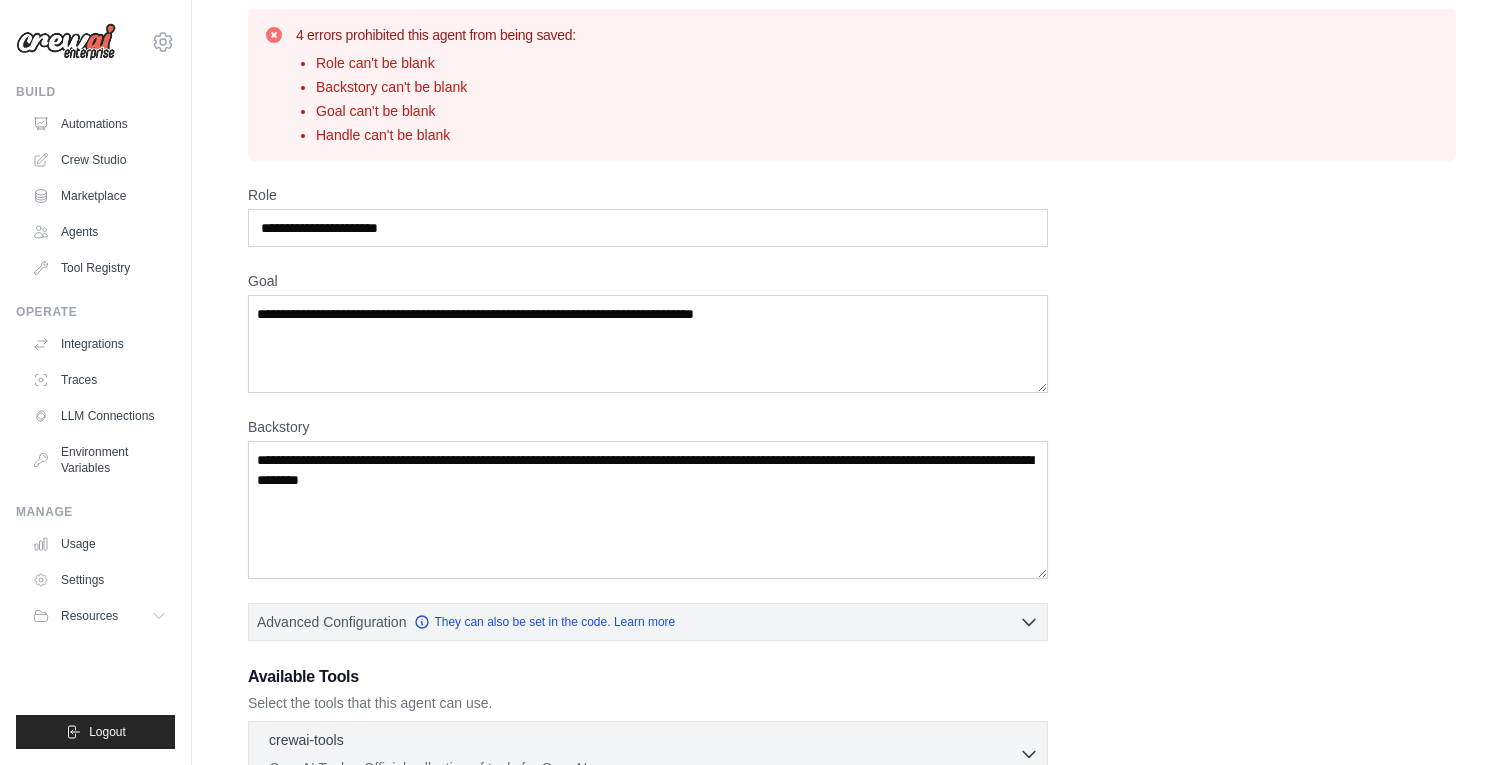 scroll, scrollTop: 68, scrollLeft: 0, axis: vertical 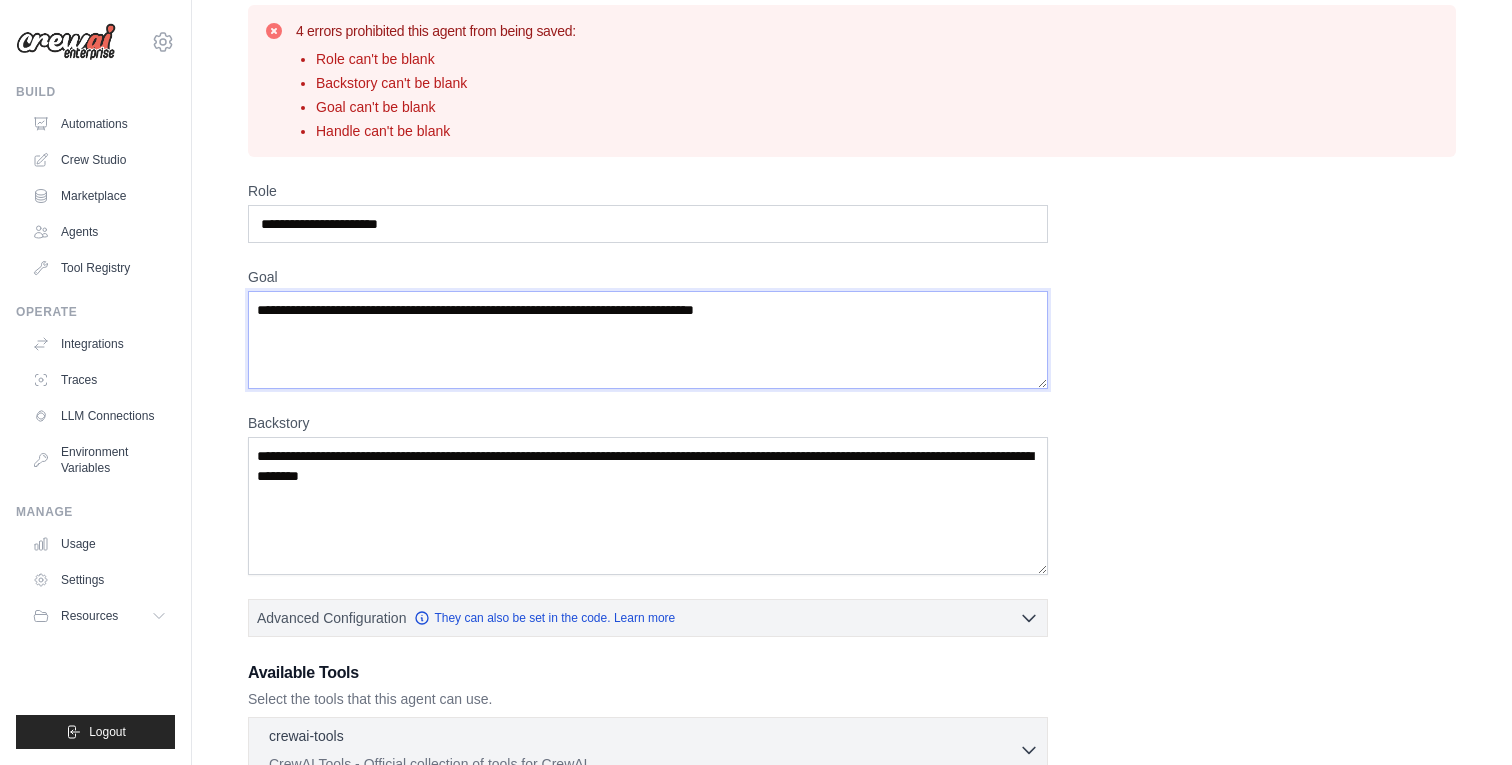 click on "Goal" at bounding box center [648, 340] 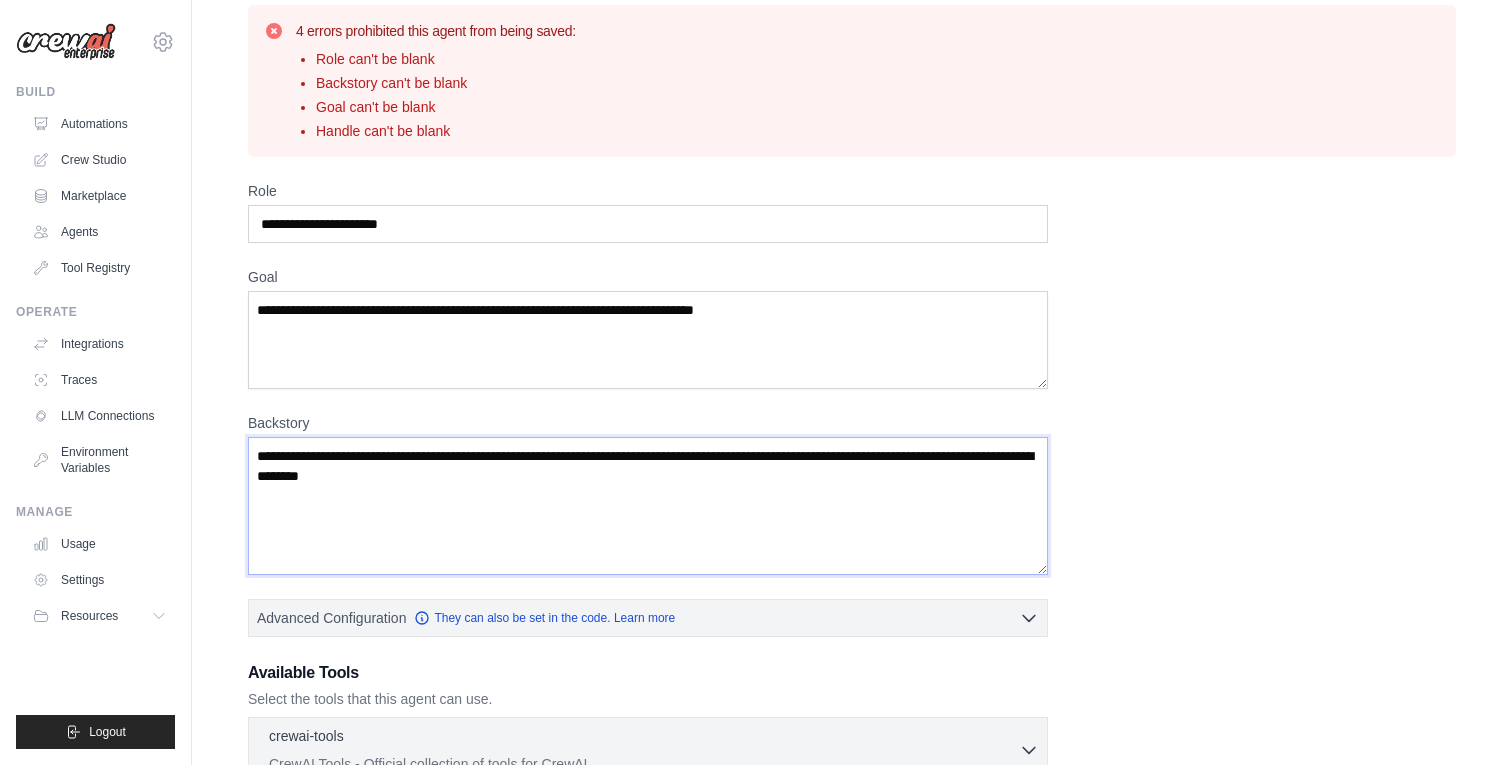 click on "Backstory" at bounding box center (648, 506) 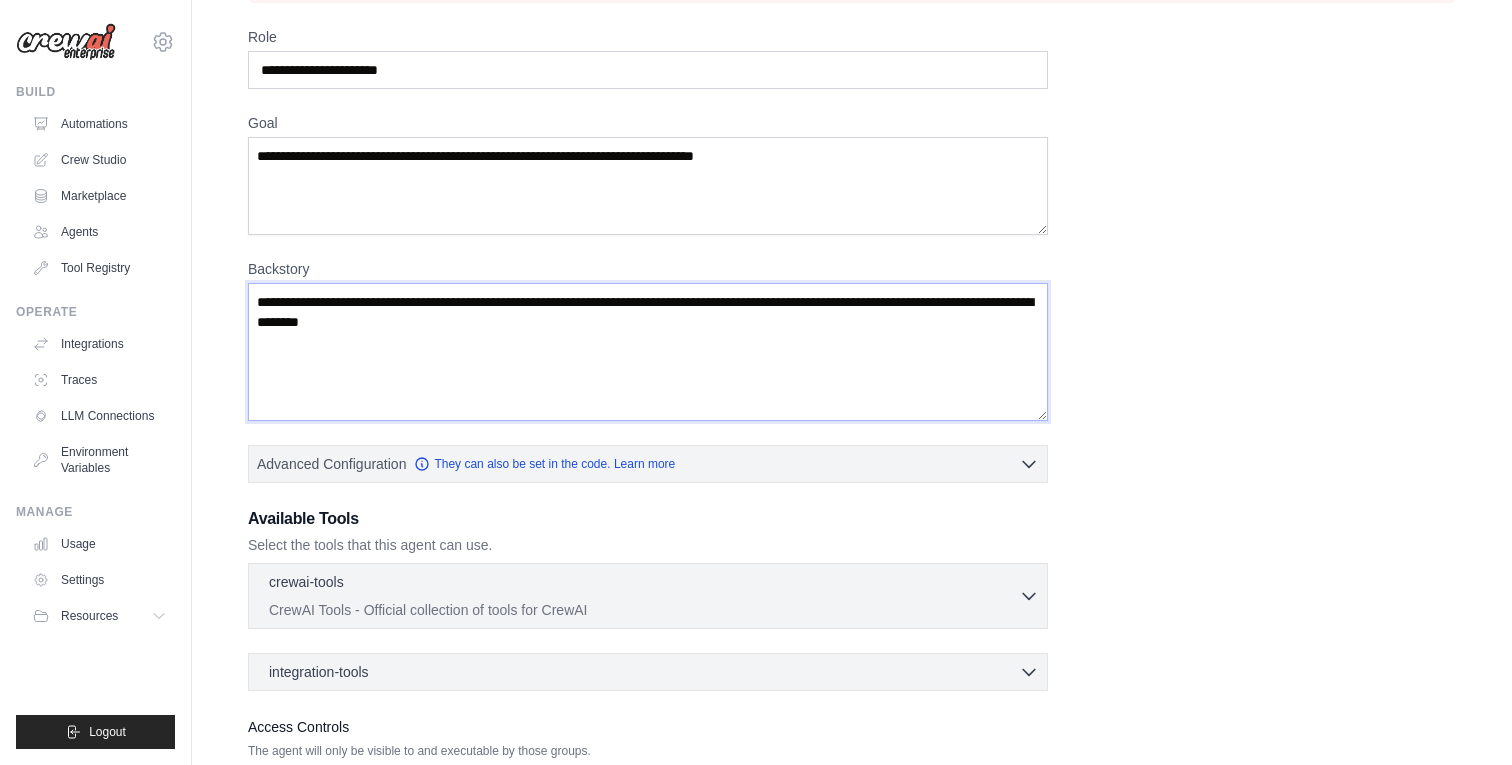 scroll, scrollTop: 220, scrollLeft: 0, axis: vertical 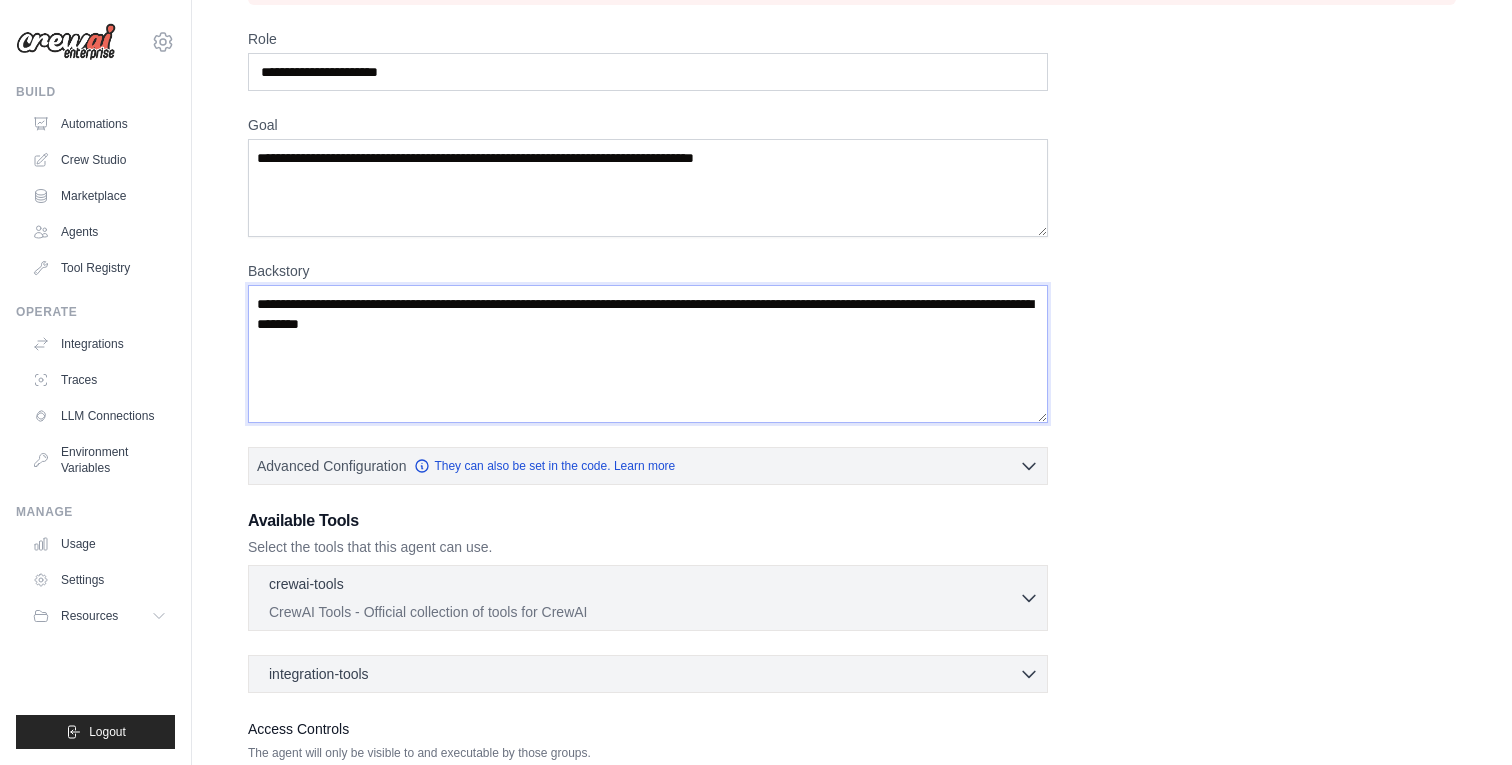 type on "*" 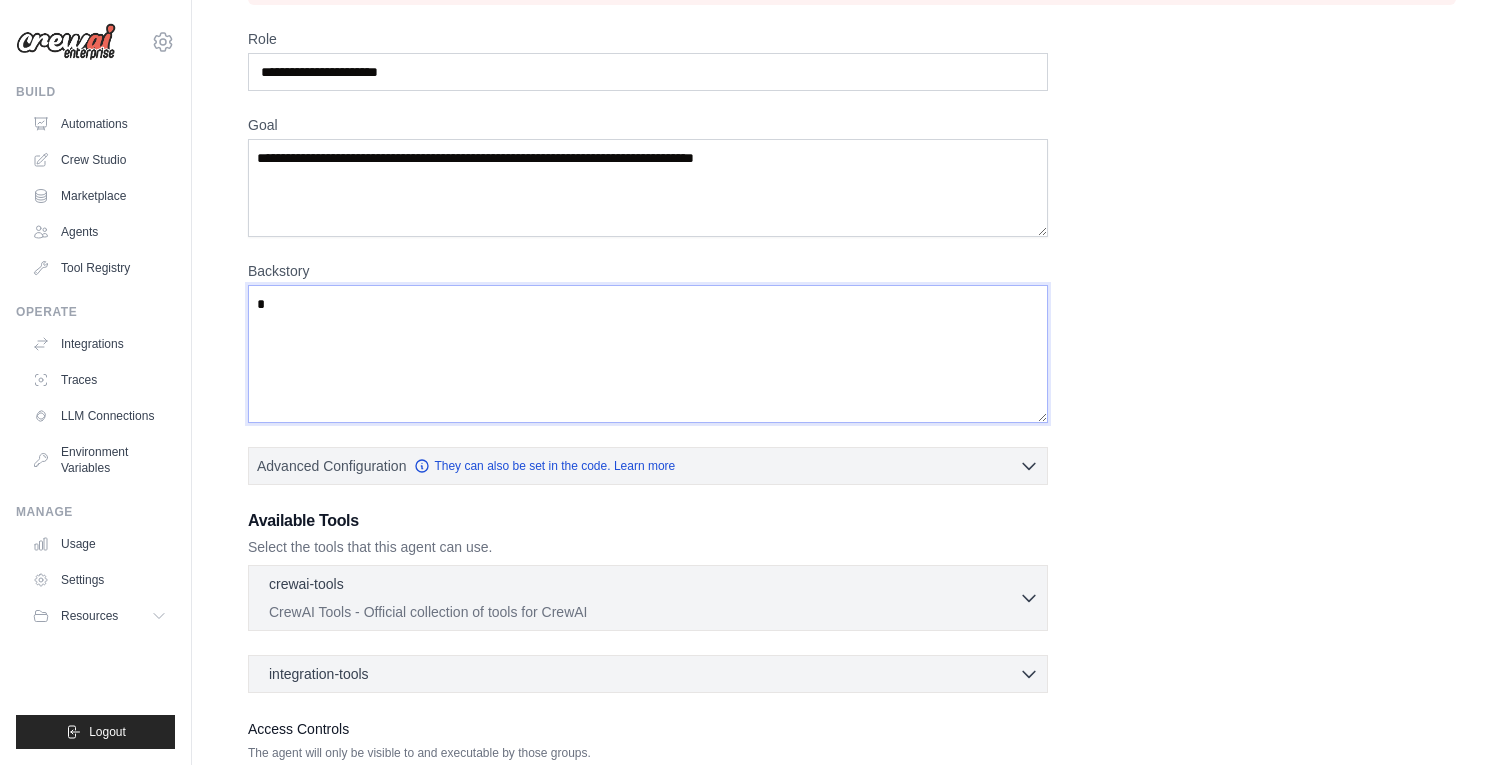 type 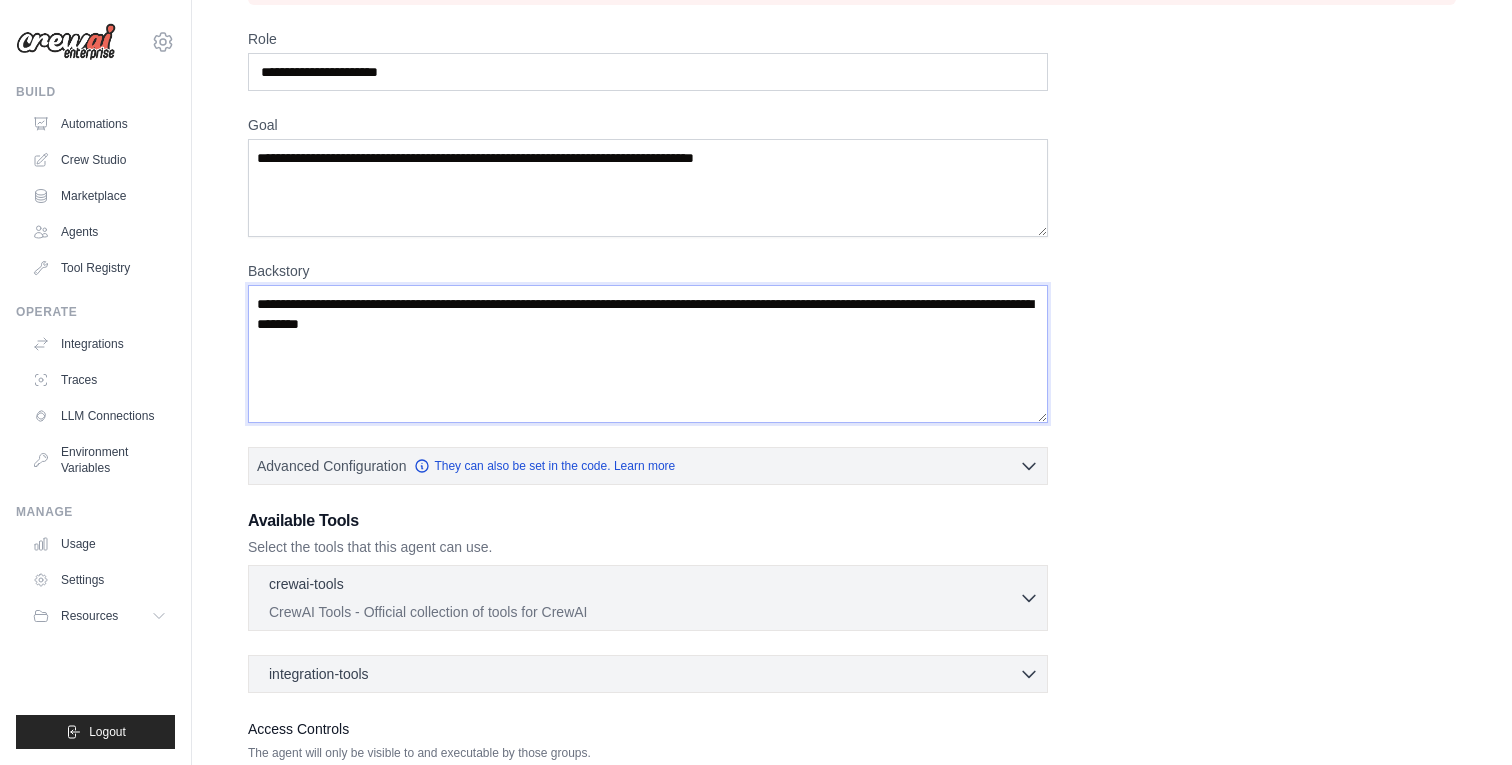 drag, startPoint x: 658, startPoint y: 369, endPoint x: 248, endPoint y: 266, distance: 422.73987 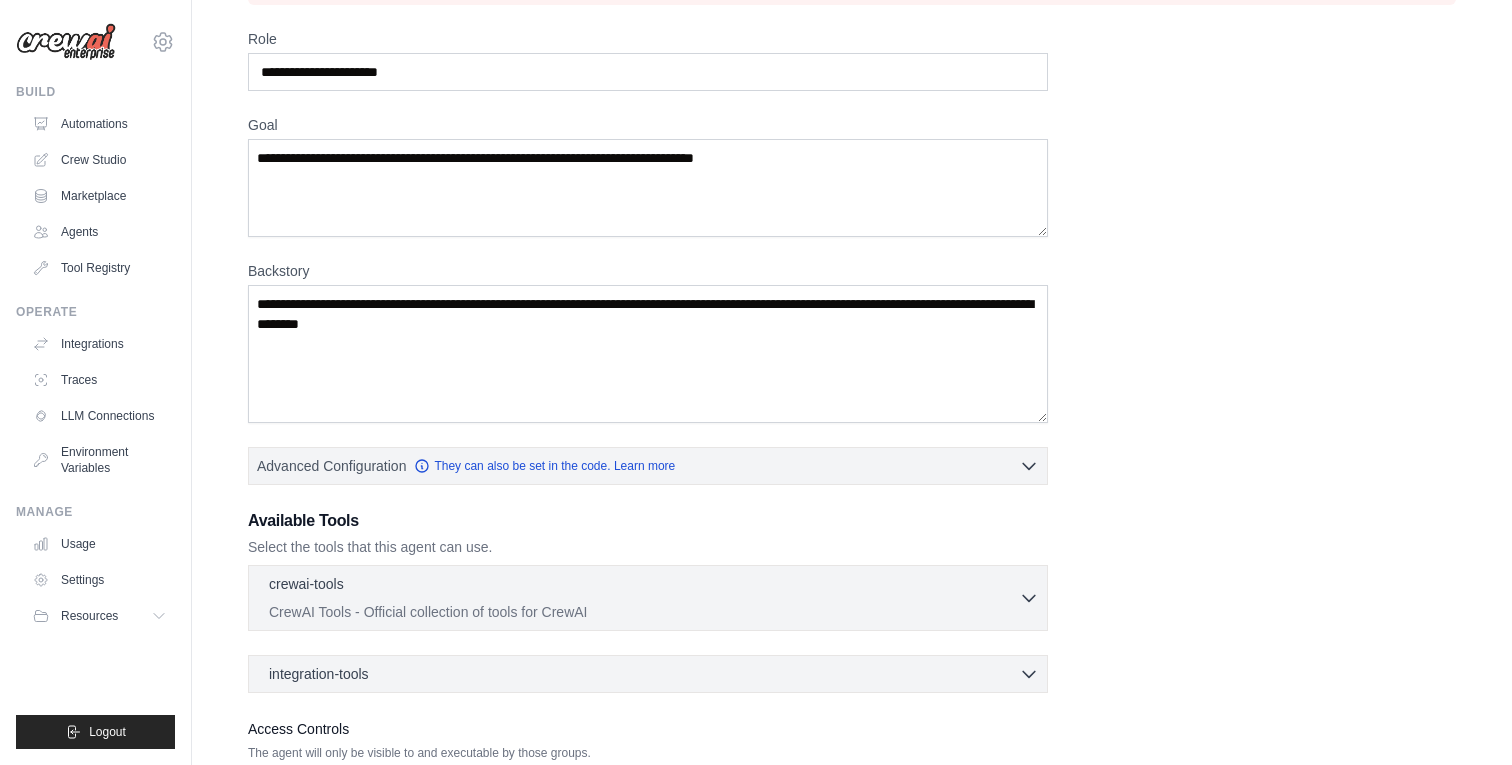 click on "Role
Goal
Backstory
Advanced Configuration
They can also be set in the code. Learn more
Enable reasoning" at bounding box center [852, 427] 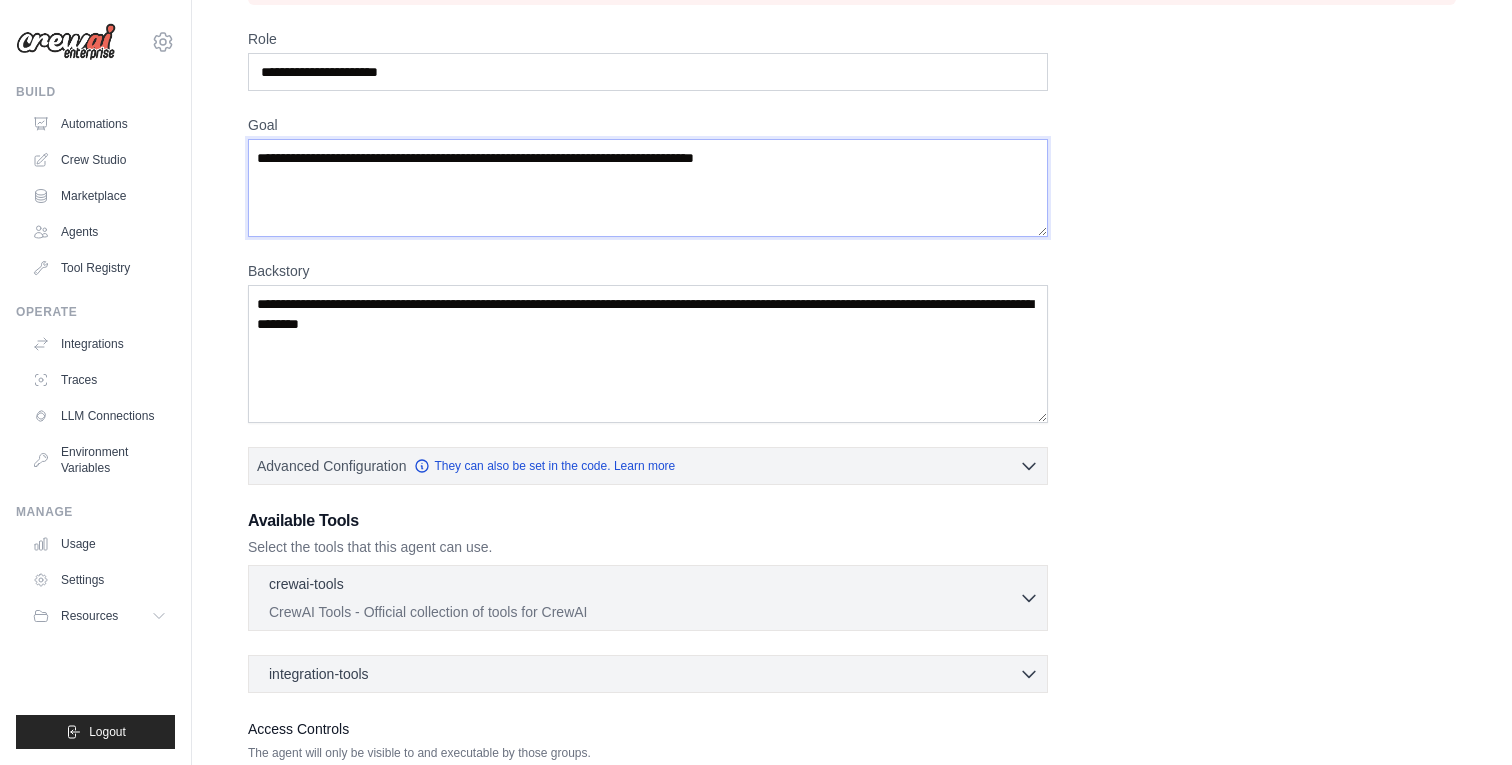 click on "Goal" at bounding box center (648, 188) 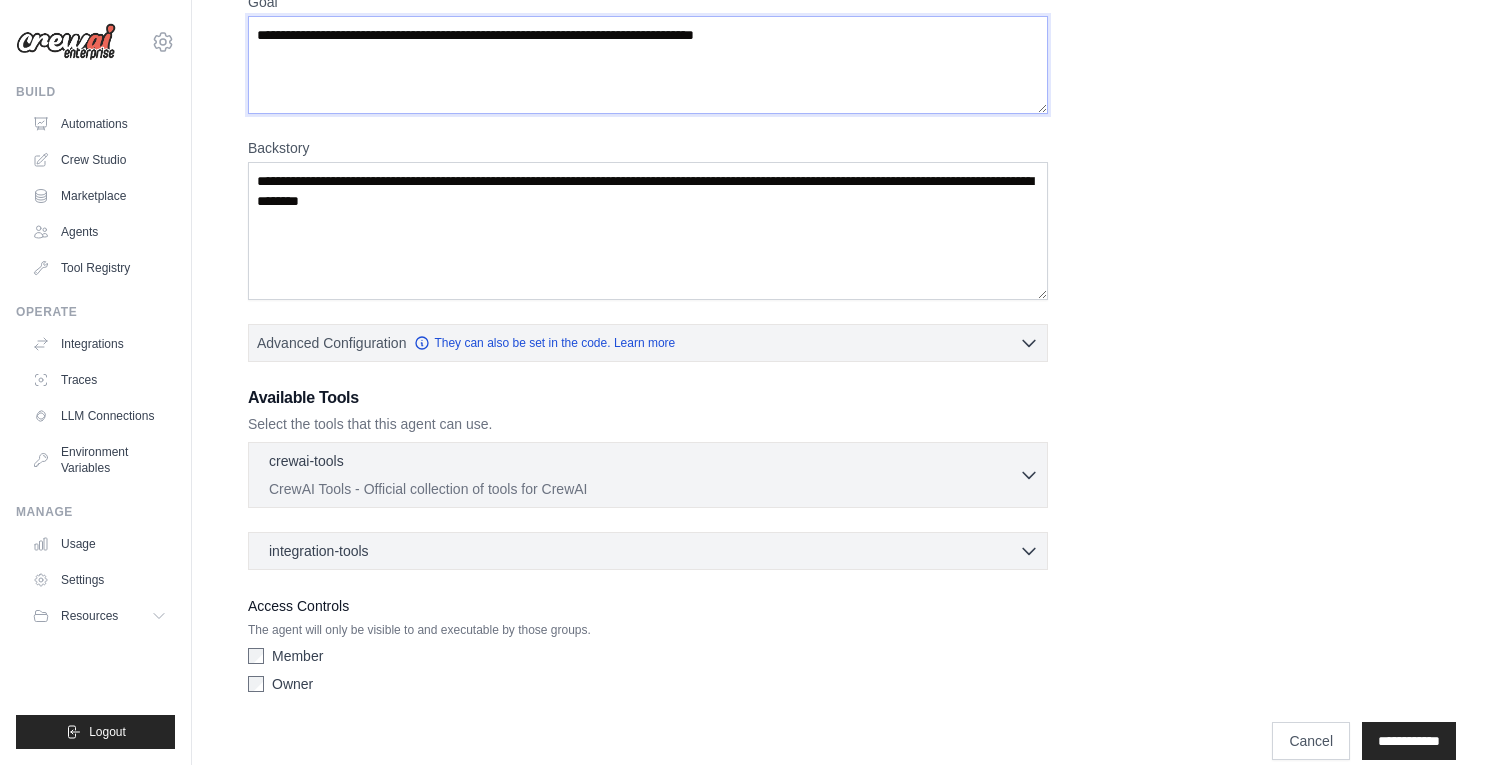 scroll, scrollTop: 370, scrollLeft: 0, axis: vertical 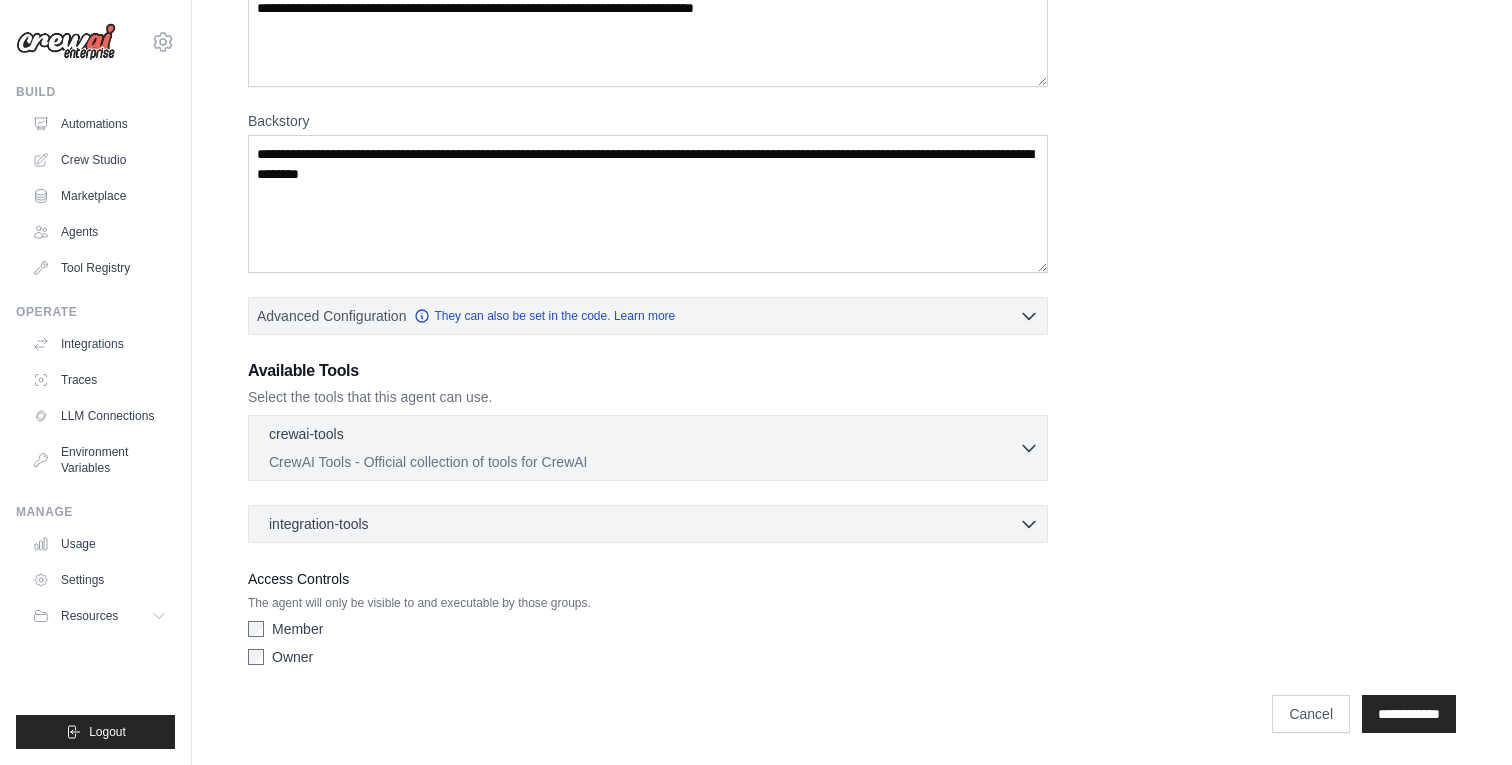 click on "4 errors
prohibited this agent from being saved:
Role can't be blank
Backstory can't be blank
Goal can't be blank
Handle can't be blank
Role
Goal
Backstory
0 selected" at bounding box center (852, 218) 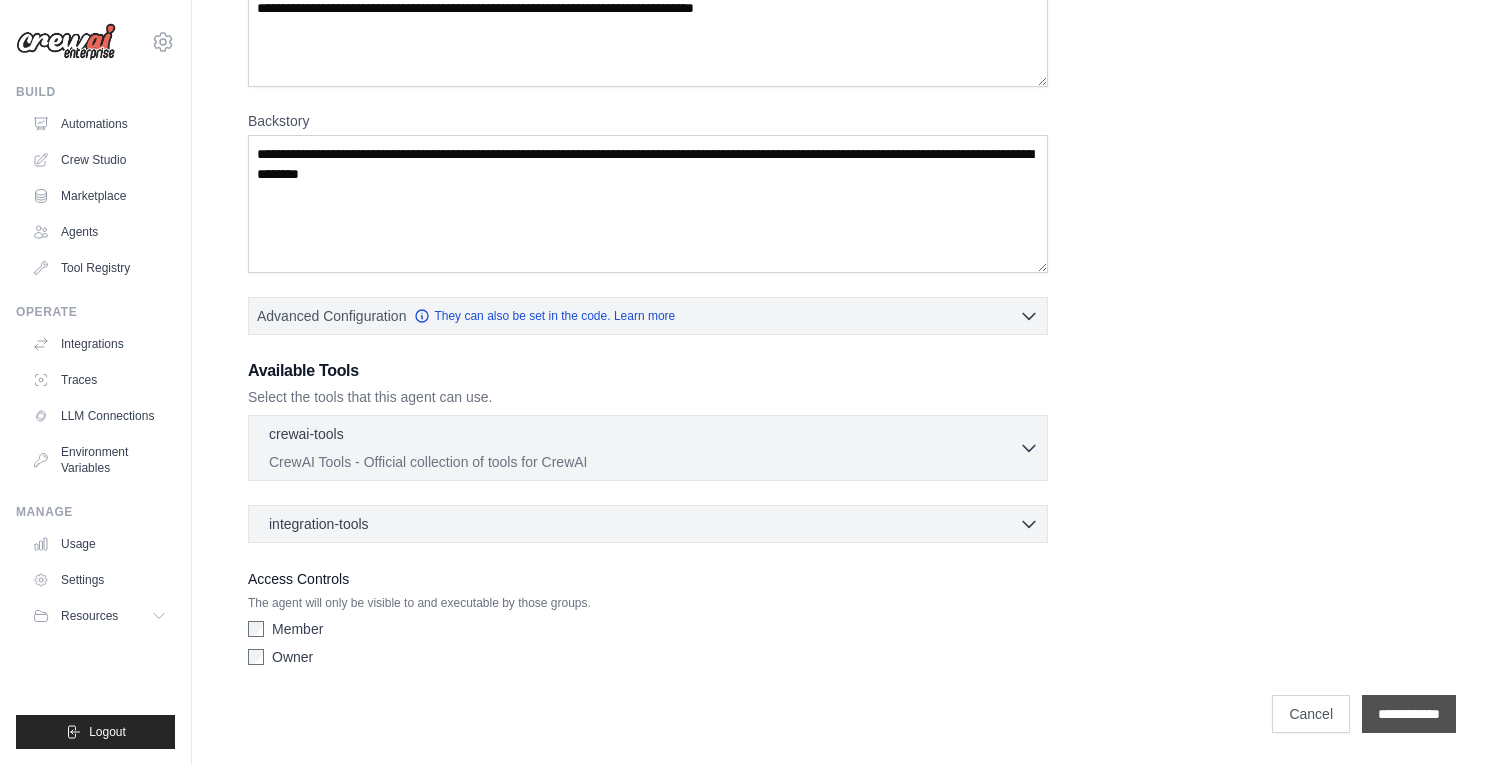 click on "**********" at bounding box center [1409, 714] 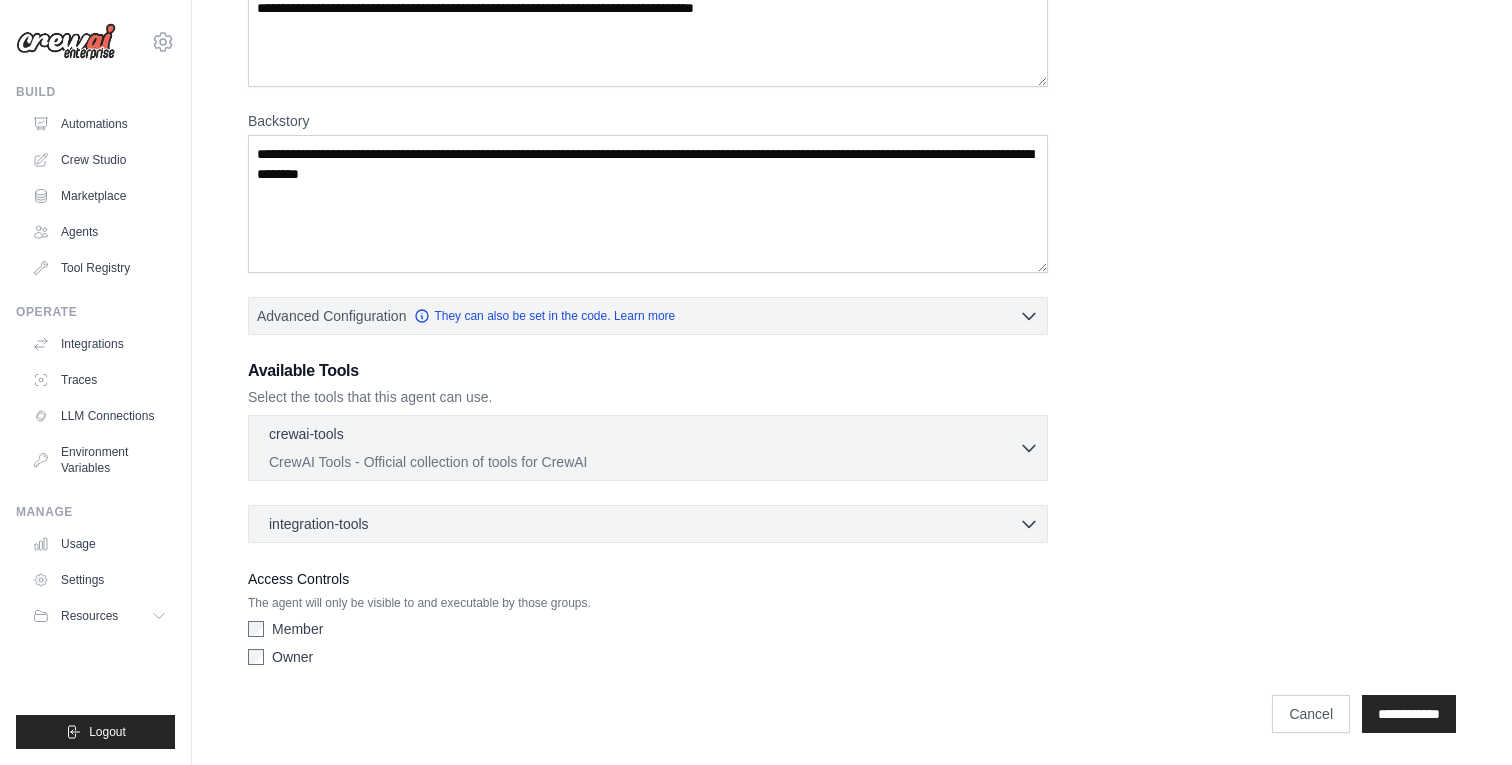 scroll, scrollTop: 0, scrollLeft: 0, axis: both 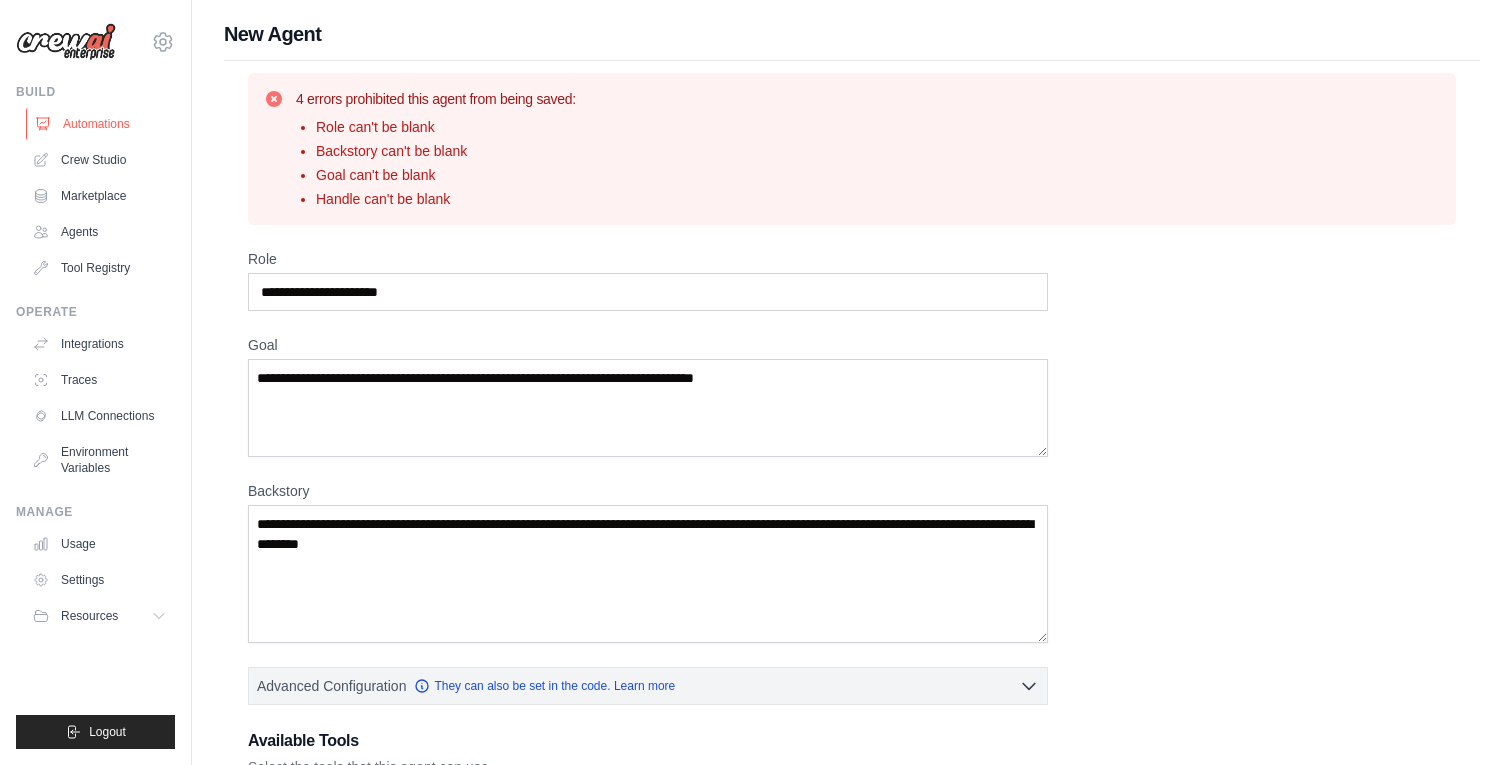 click on "Automations" at bounding box center (101, 124) 